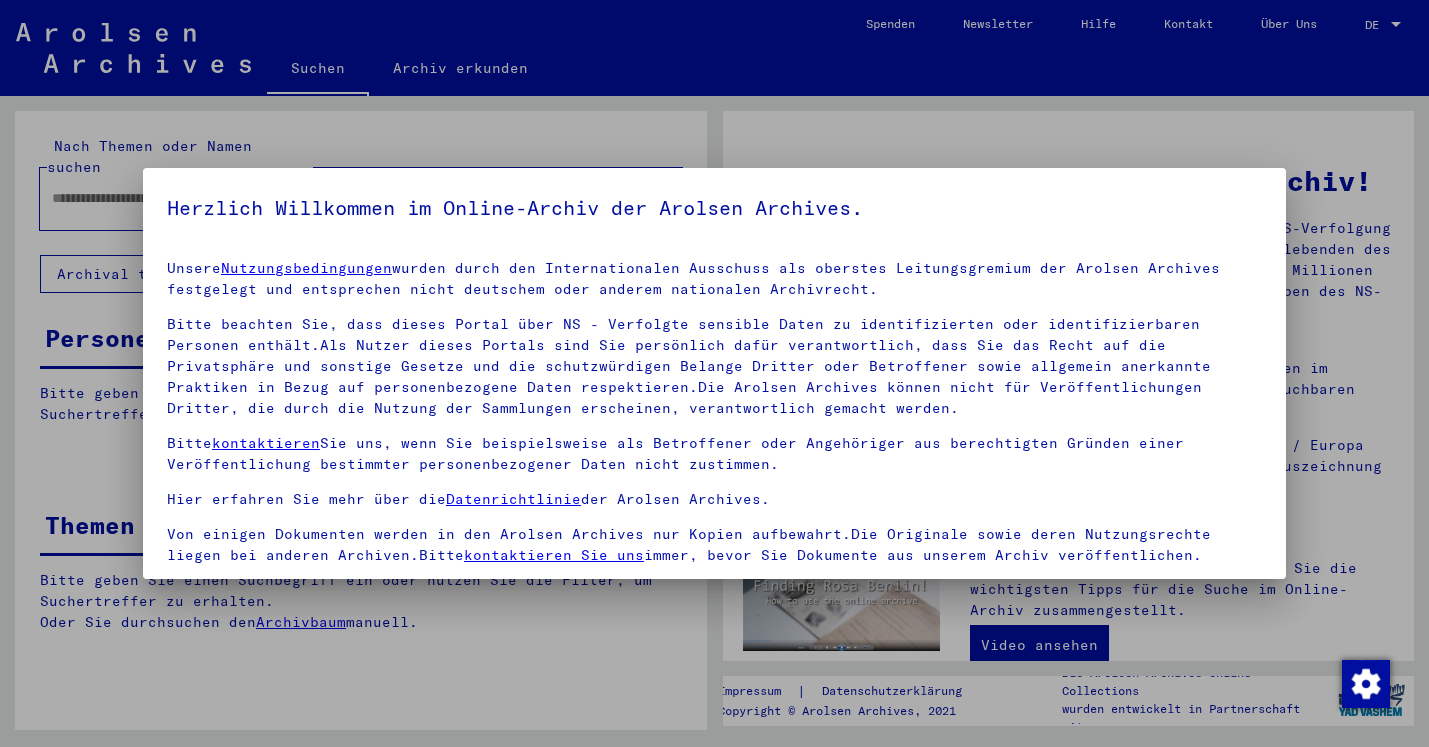 scroll, scrollTop: 0, scrollLeft: 0, axis: both 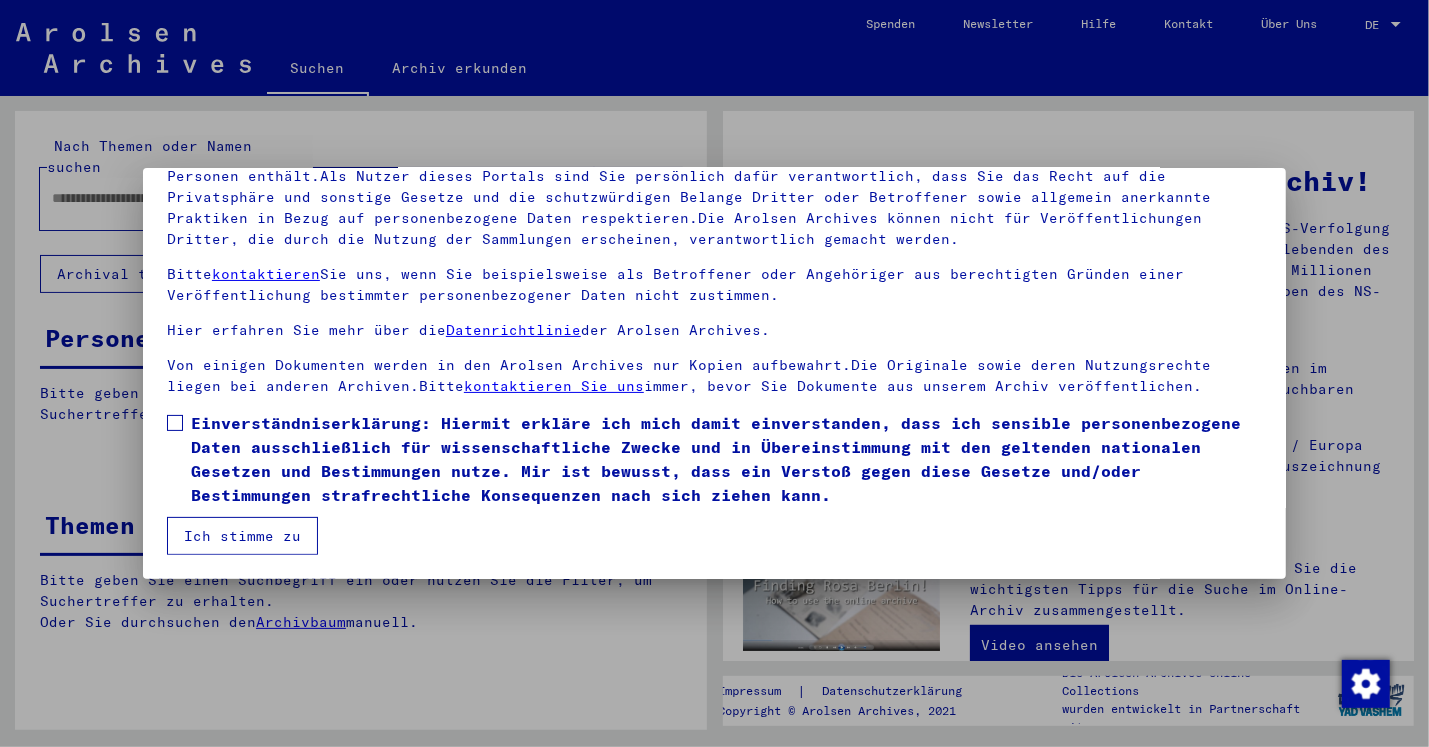 click at bounding box center (175, 423) 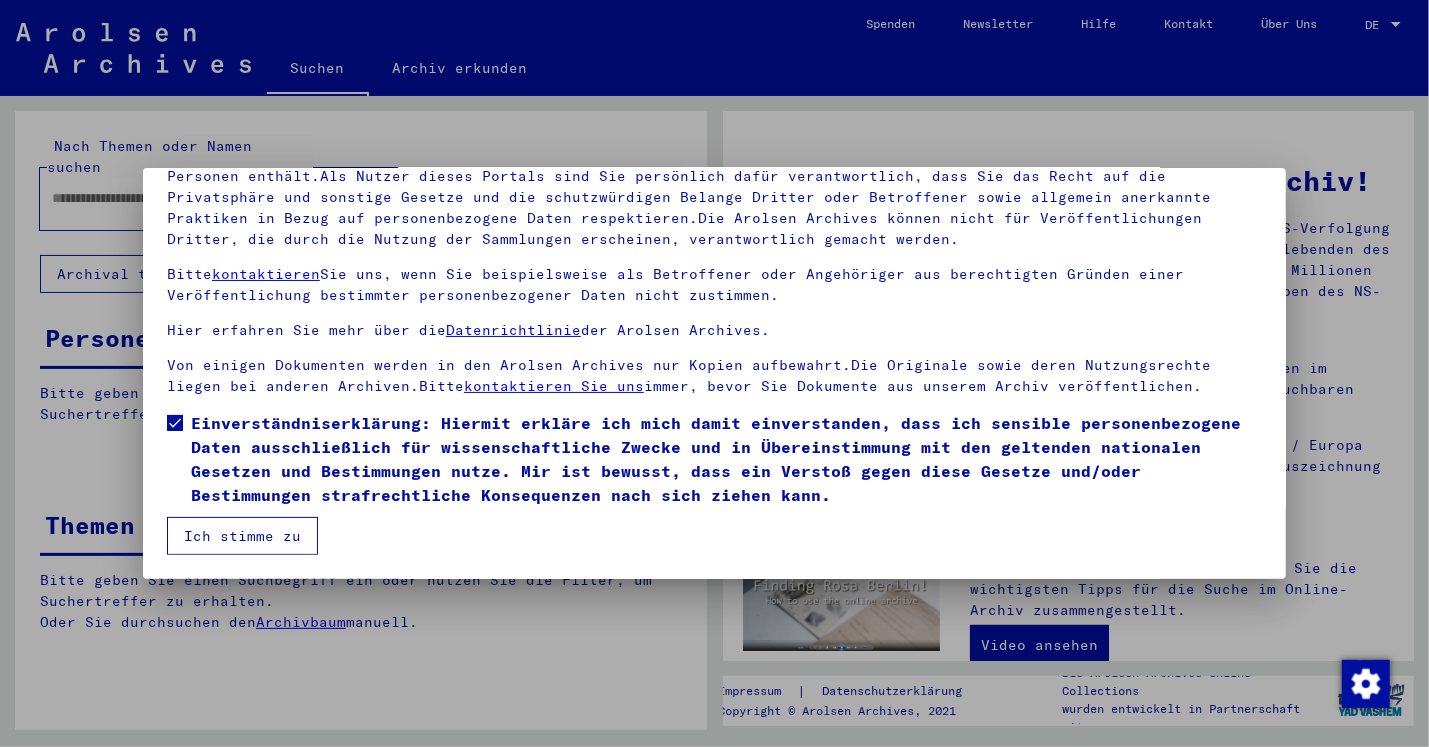 click on "Ich stimme zu" at bounding box center [242, 536] 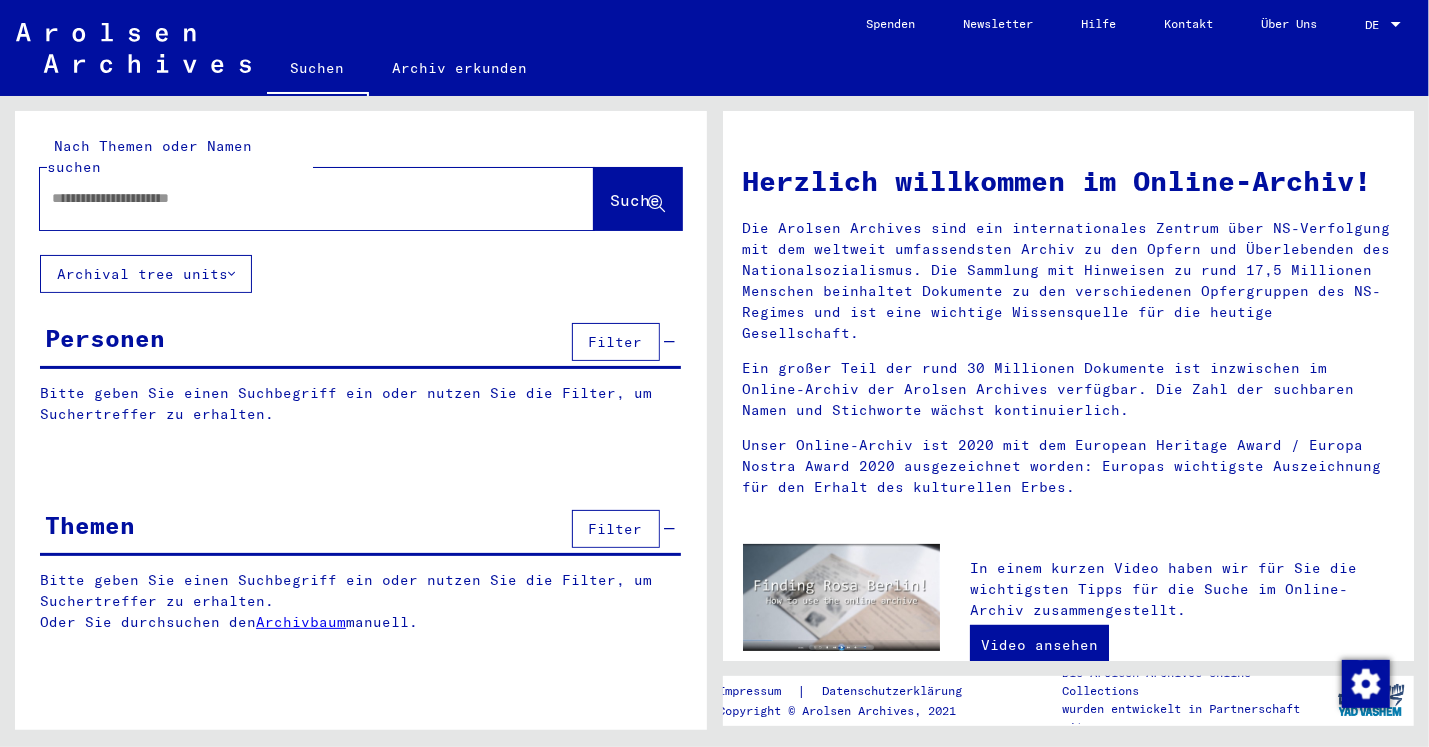click at bounding box center (293, 198) 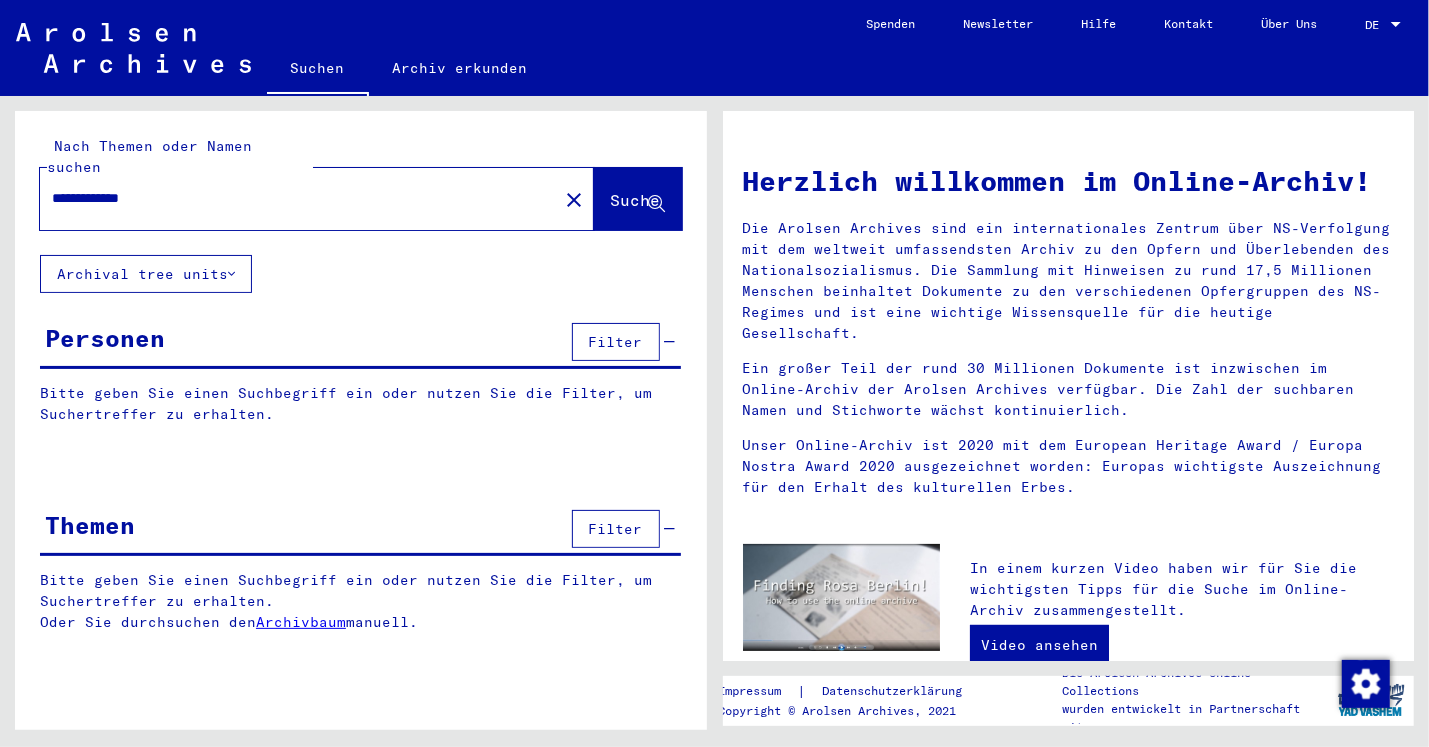 type on "**********" 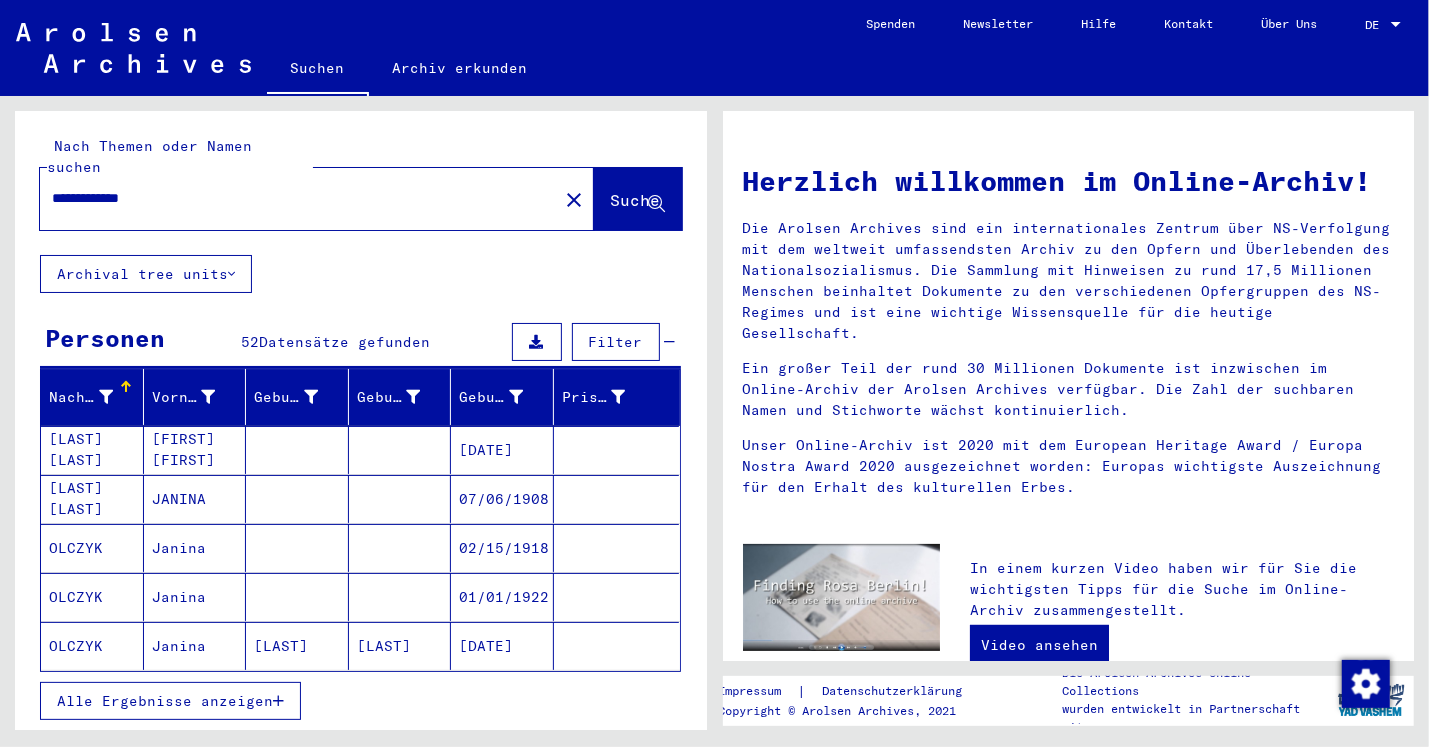 click on "Alle Ergebnisse anzeigen" at bounding box center [170, 701] 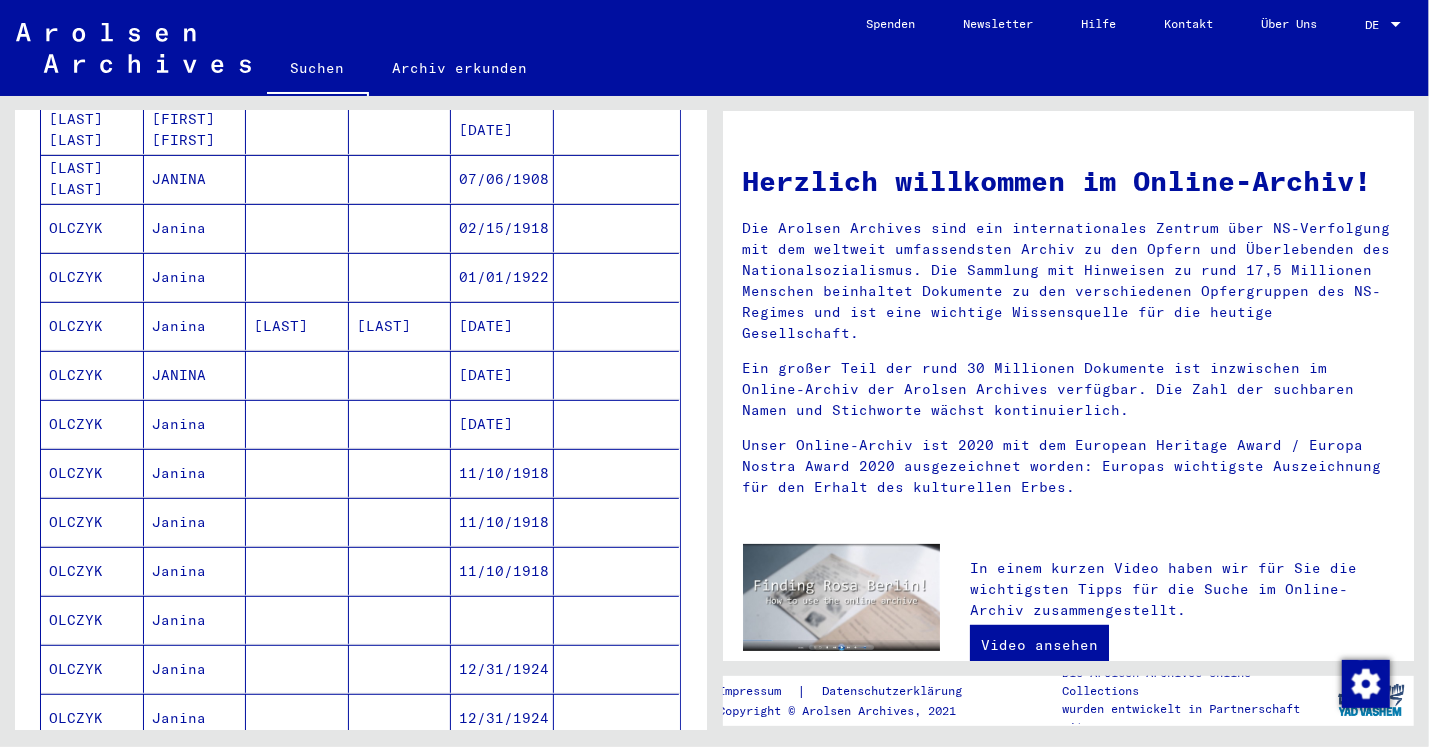 scroll, scrollTop: 365, scrollLeft: 0, axis: vertical 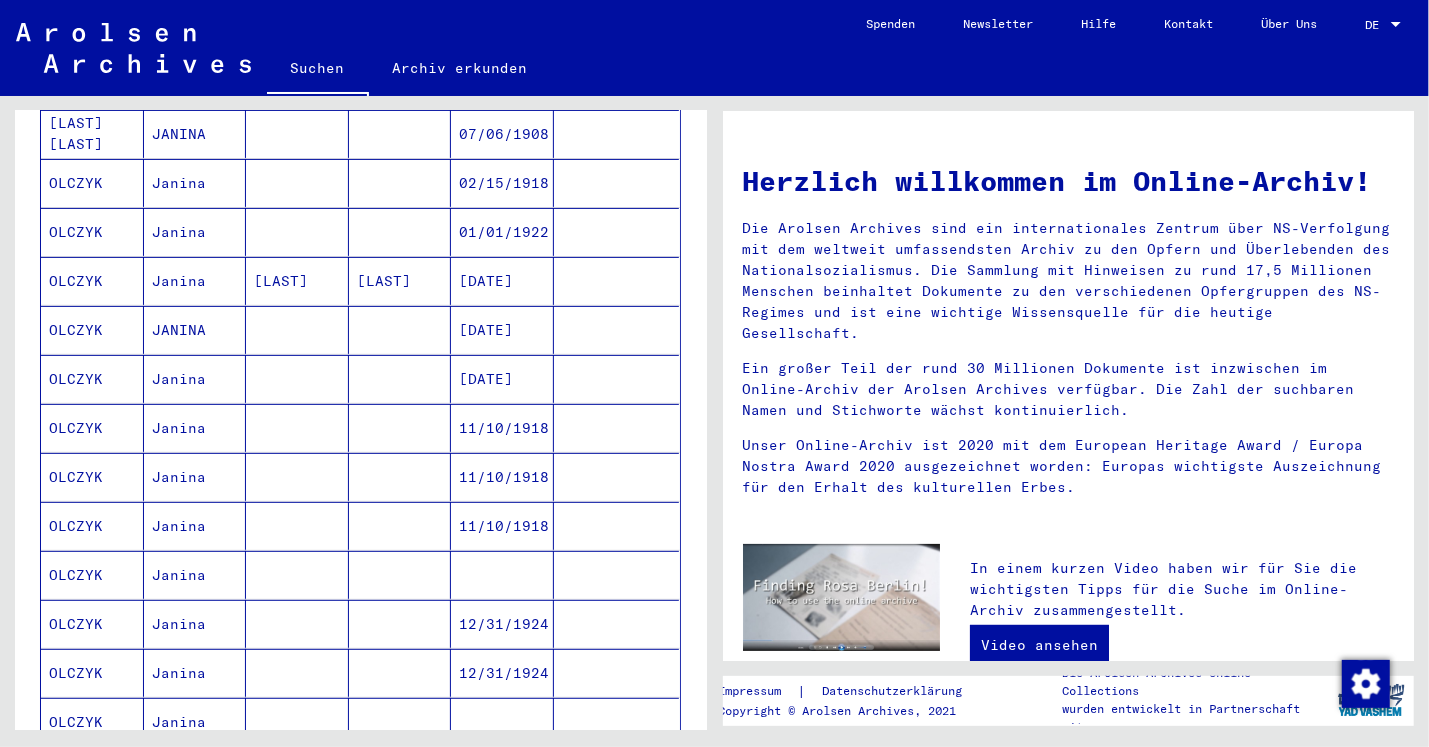 click on "OLCZYK" at bounding box center (92, 428) 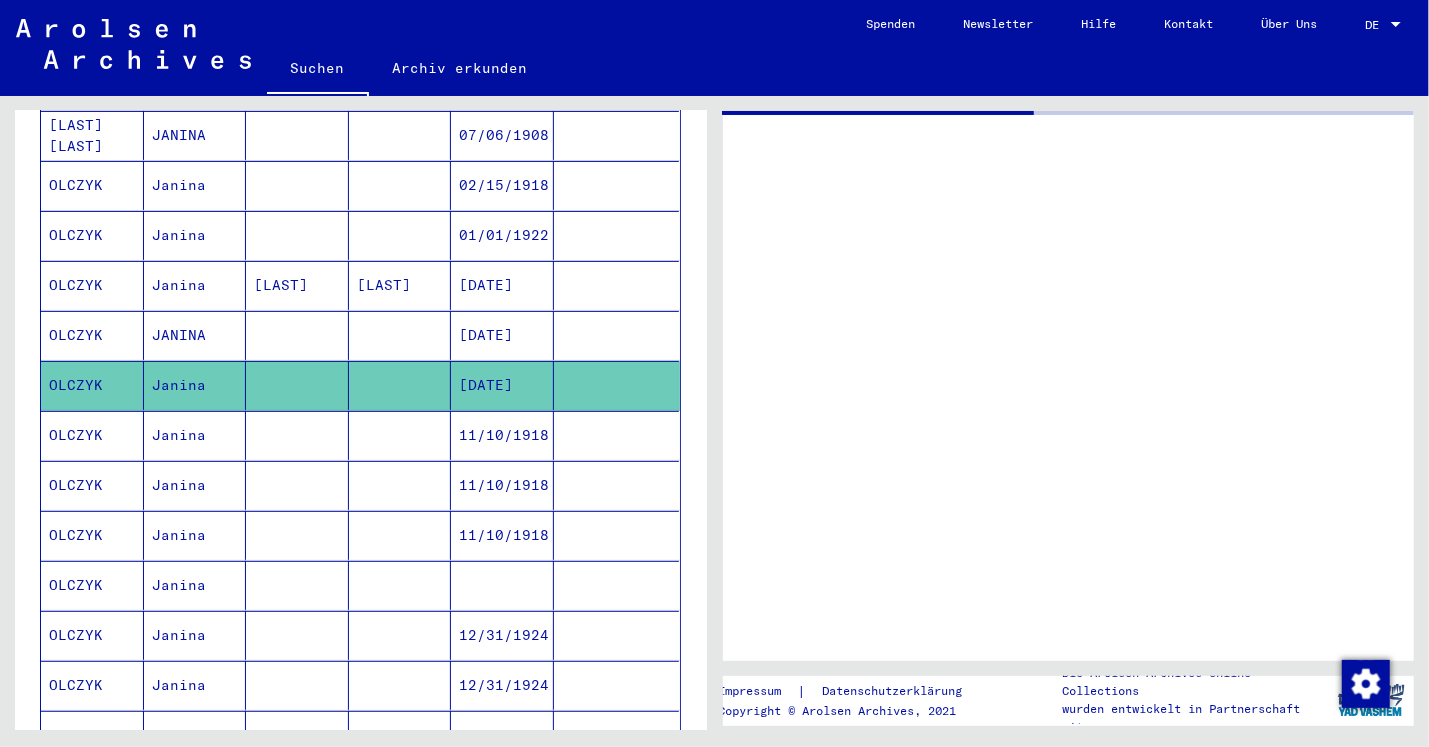 scroll, scrollTop: 367, scrollLeft: 0, axis: vertical 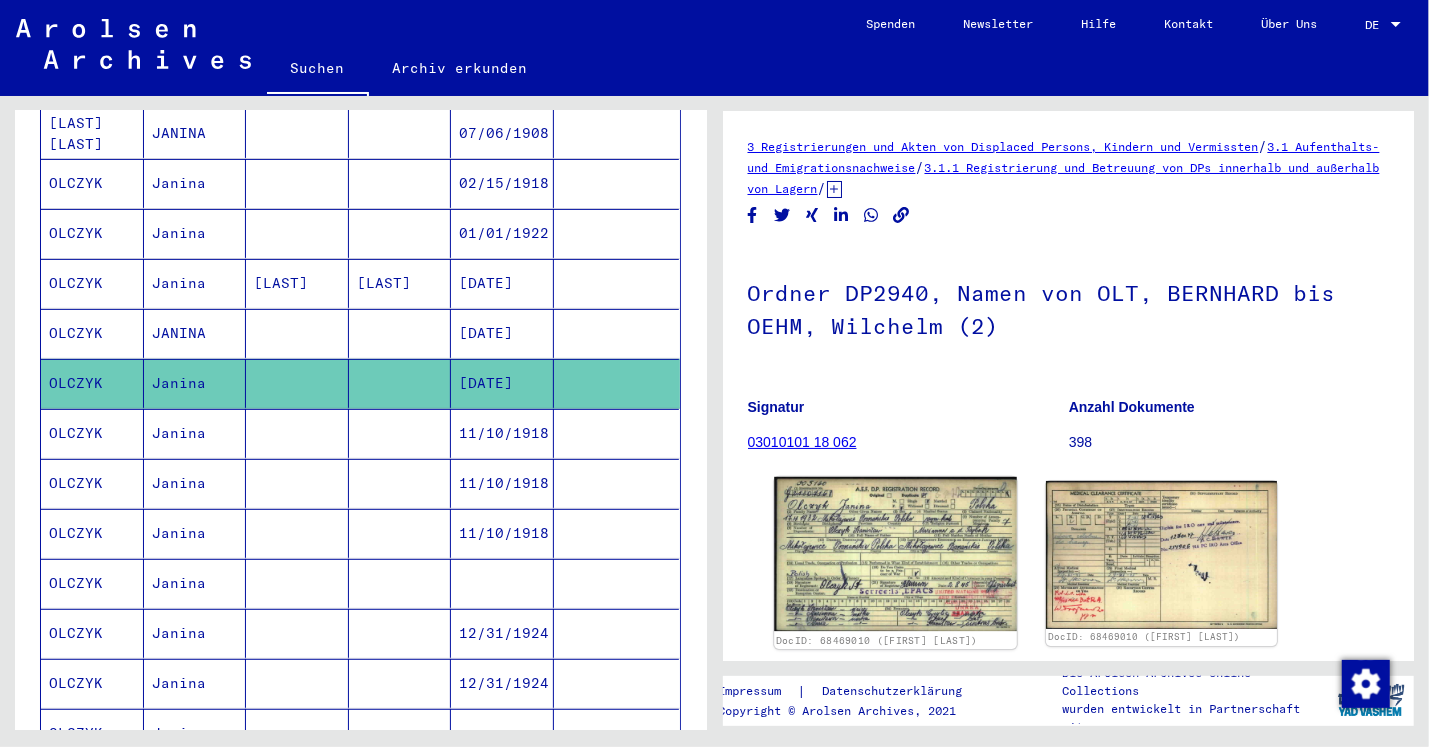 click 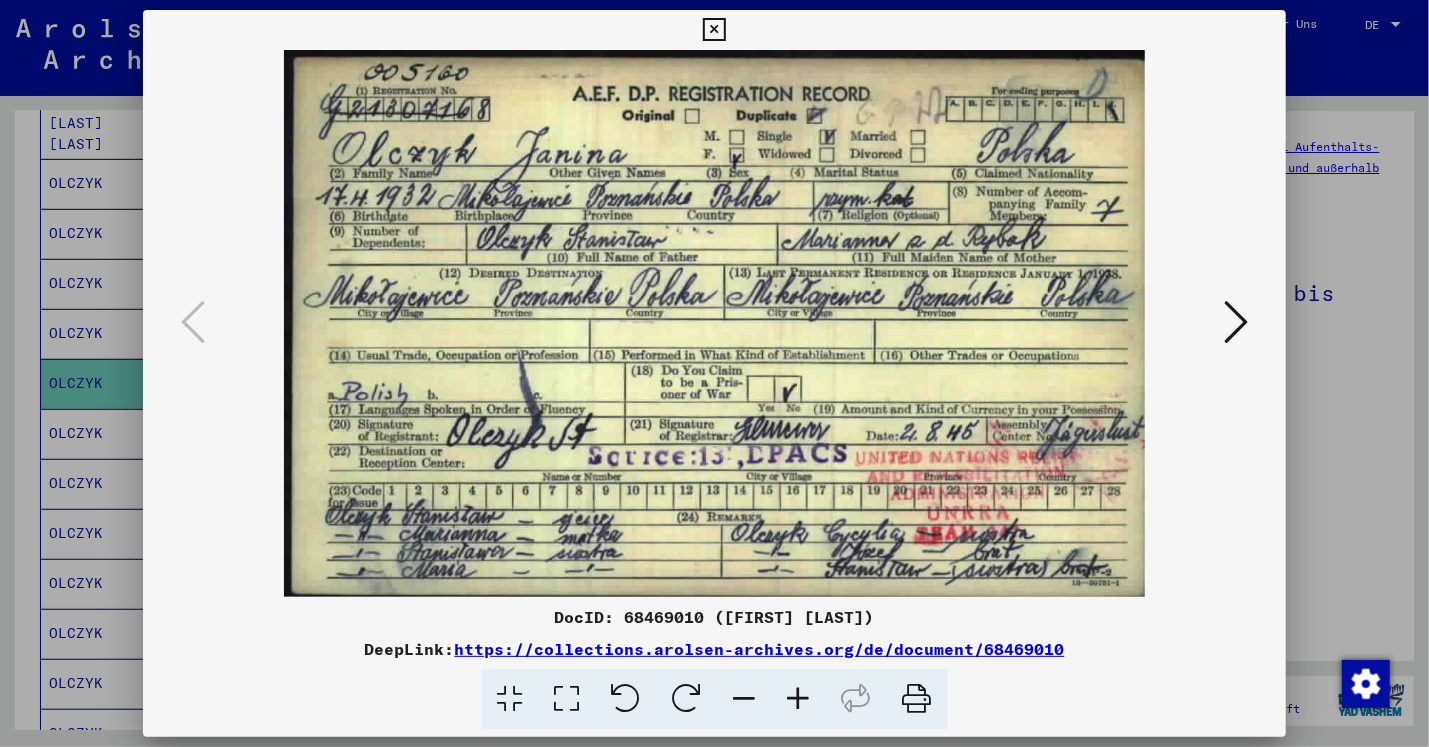 click on "DocID: 68469010 ([FIRST] [LAST])" at bounding box center (714, 617) 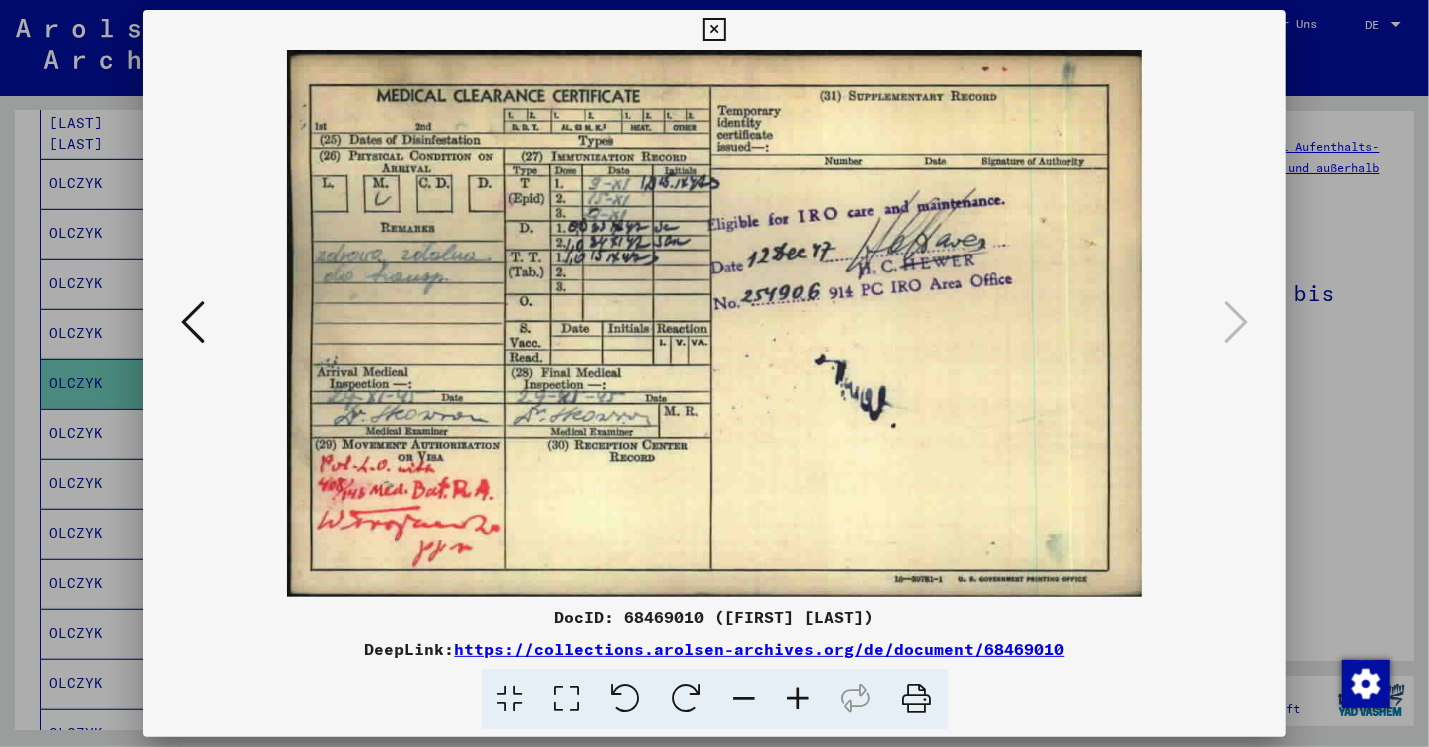 click at bounding box center (714, 30) 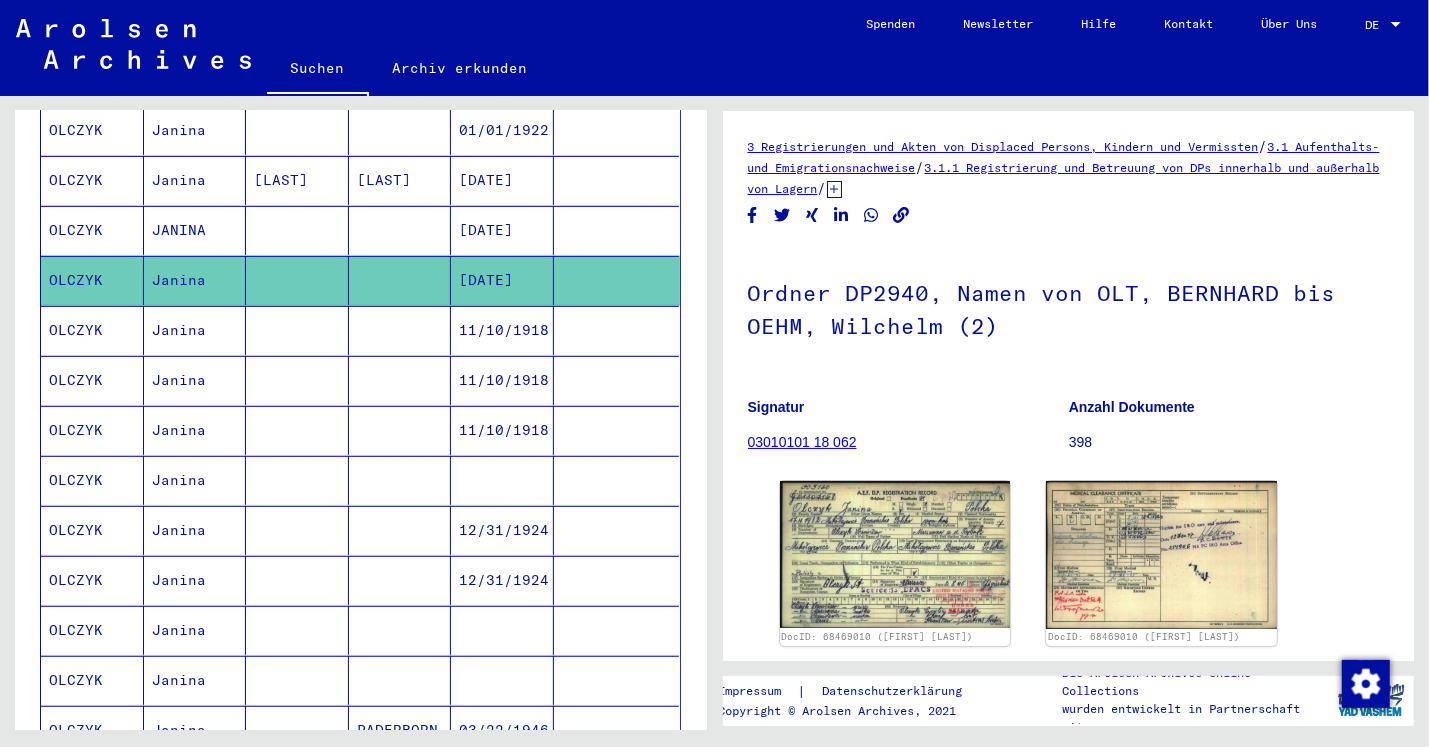 scroll, scrollTop: 487, scrollLeft: 0, axis: vertical 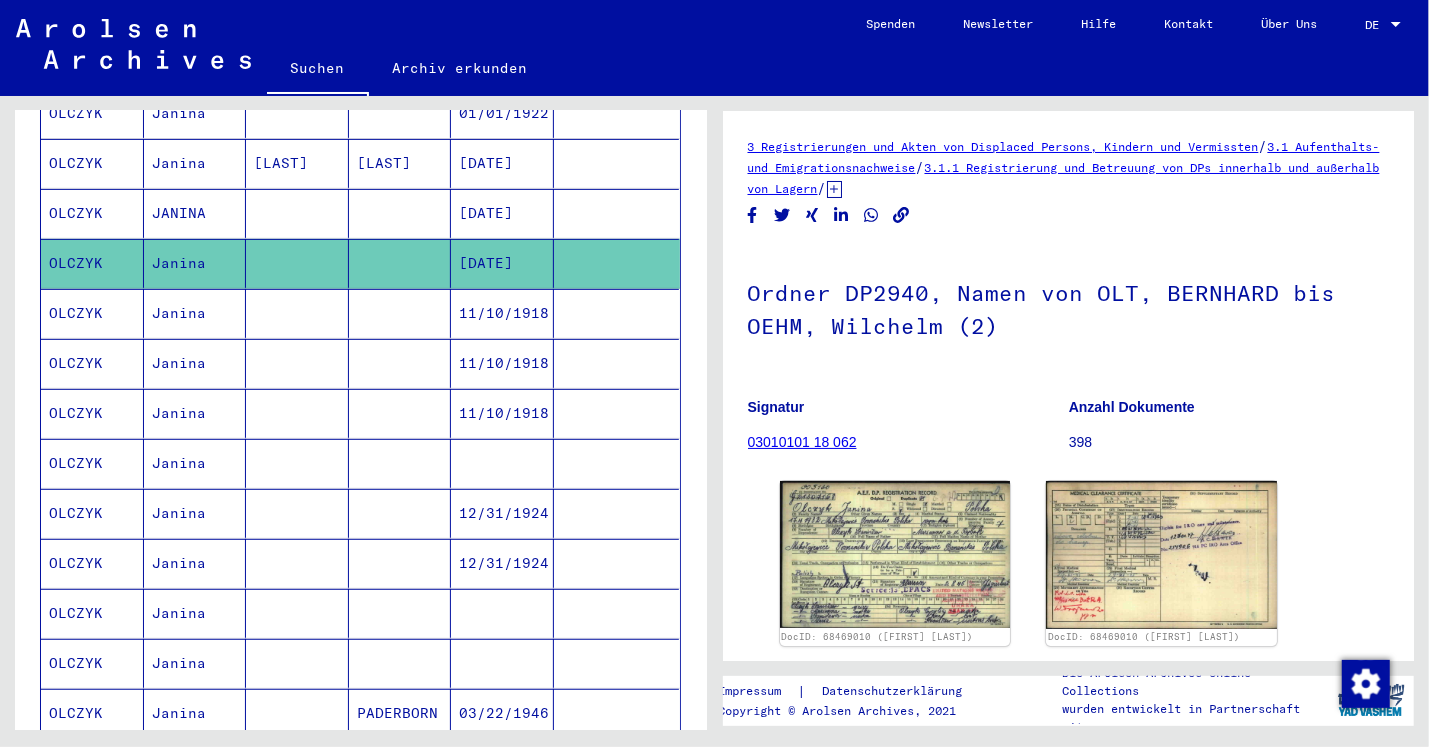 click on "Janina" at bounding box center (195, 513) 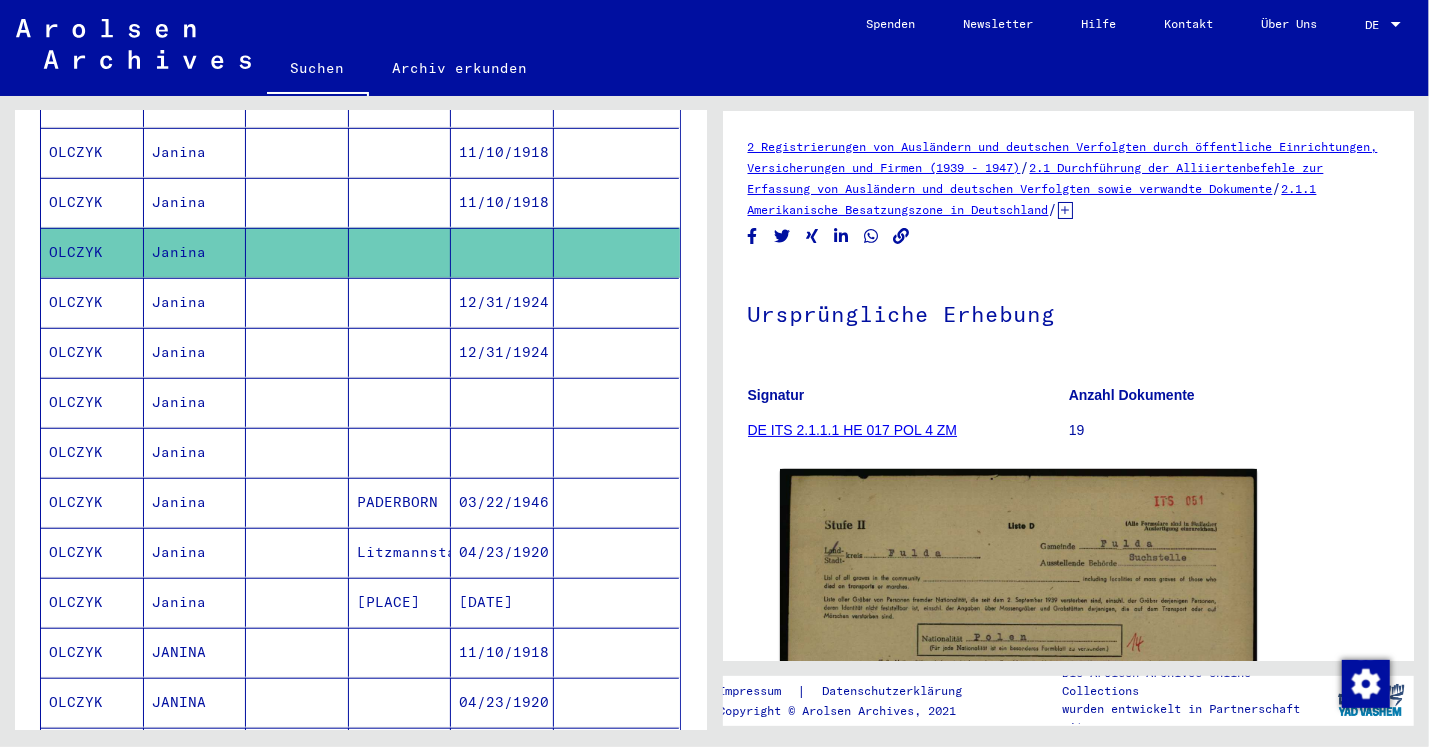 scroll, scrollTop: 704, scrollLeft: 0, axis: vertical 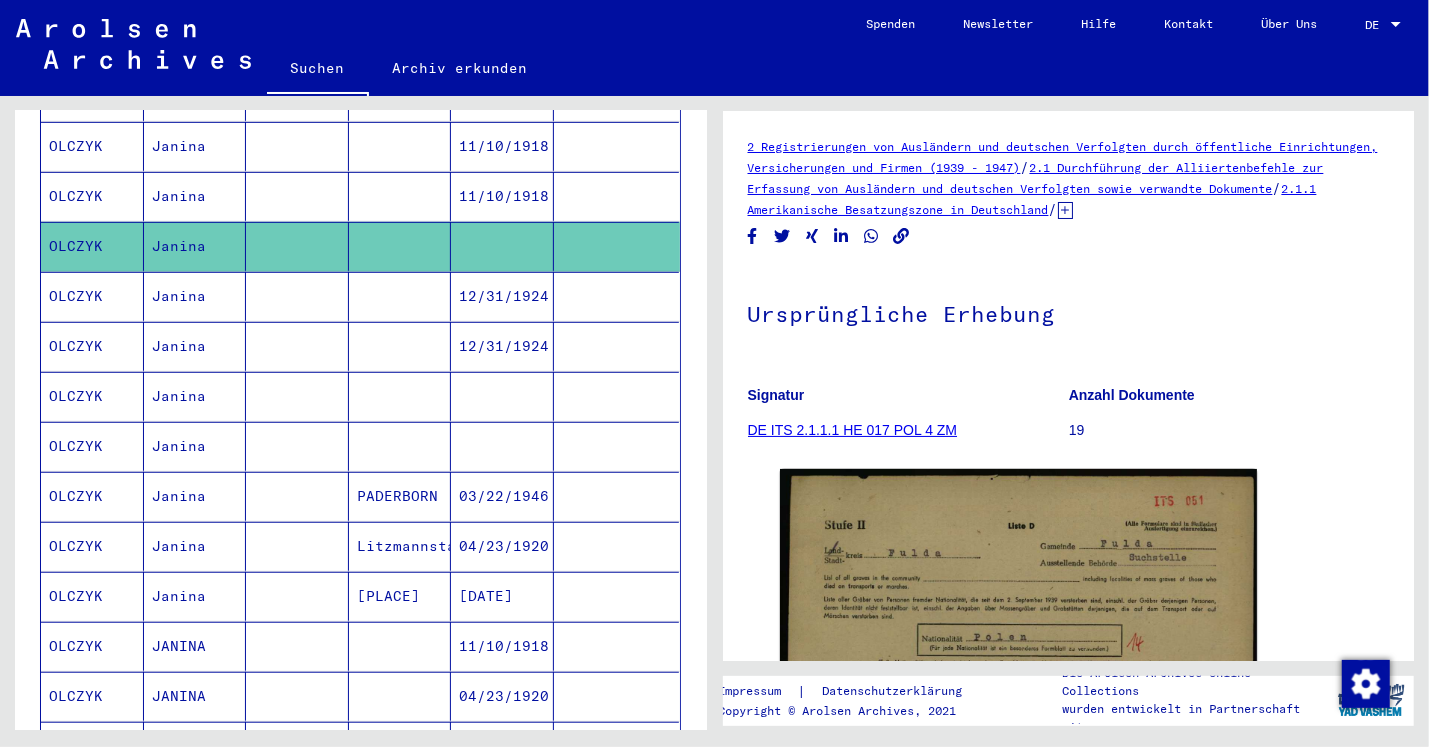 click on "Janina" at bounding box center (195, 446) 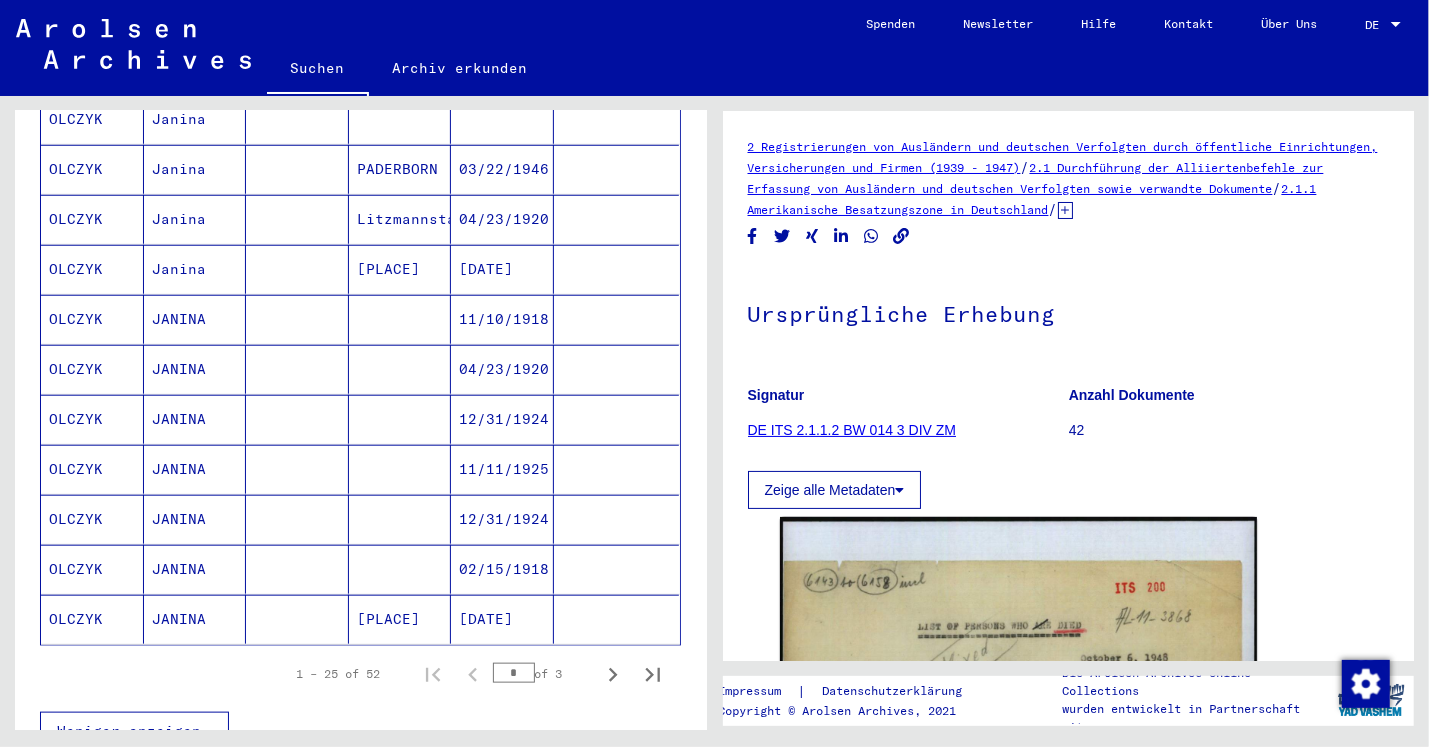 scroll, scrollTop: 1036, scrollLeft: 0, axis: vertical 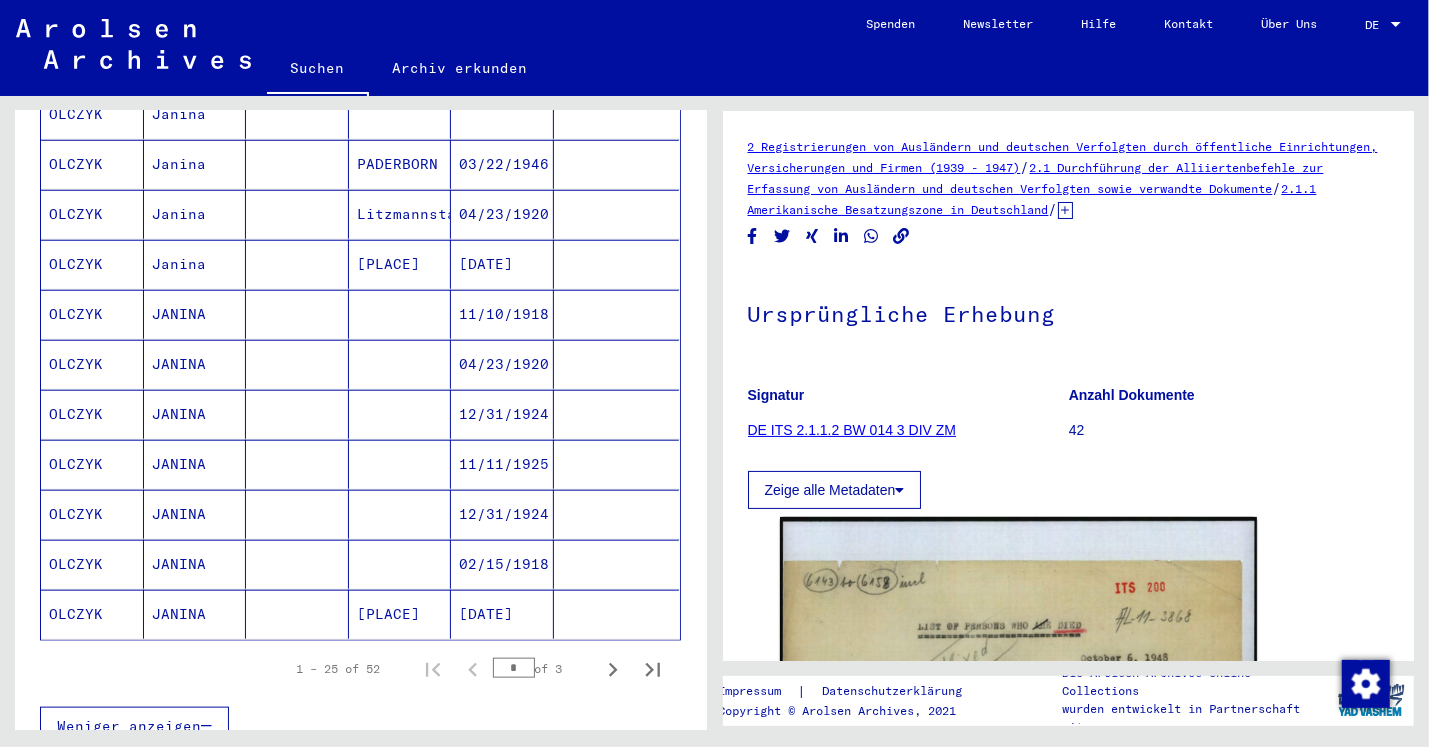 click on "JANINA" 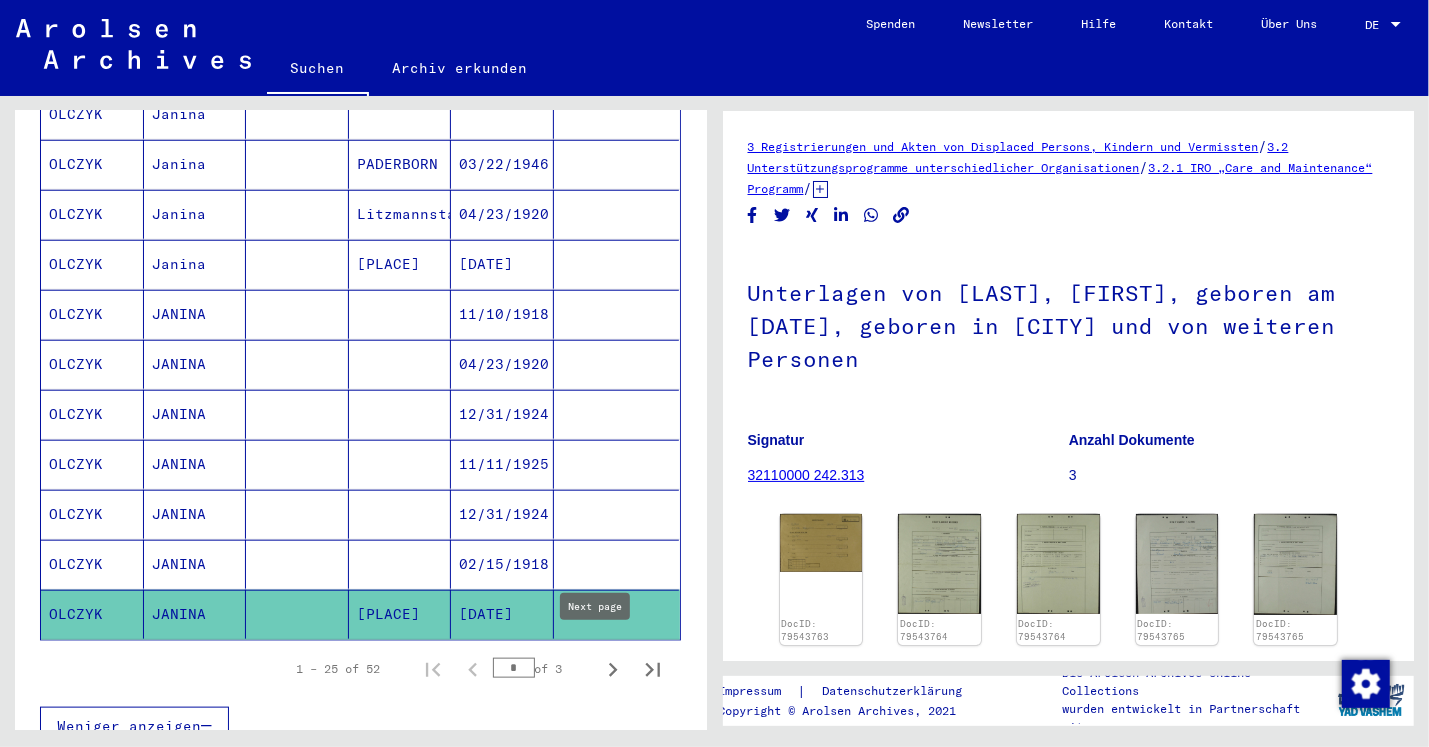 click 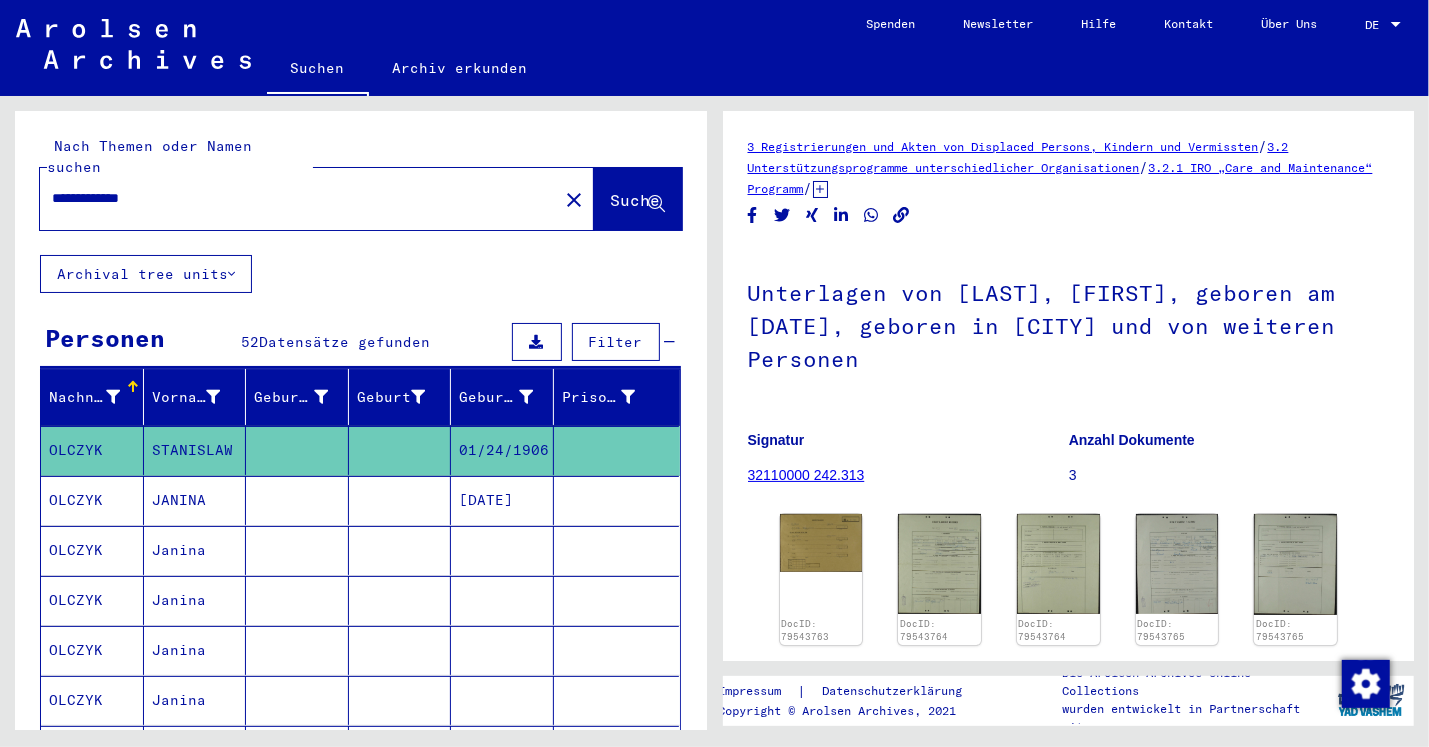 scroll, scrollTop: 3, scrollLeft: 0, axis: vertical 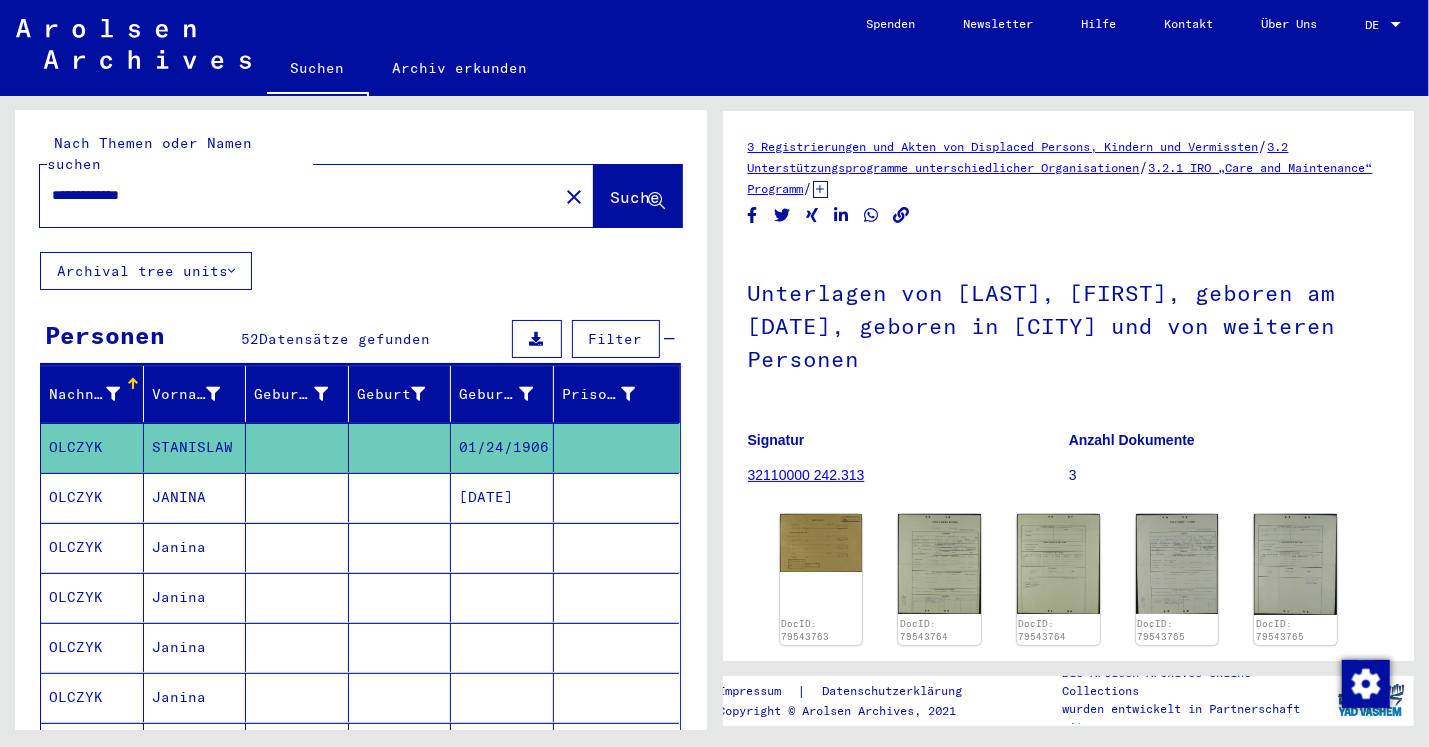 click at bounding box center [400, 547] 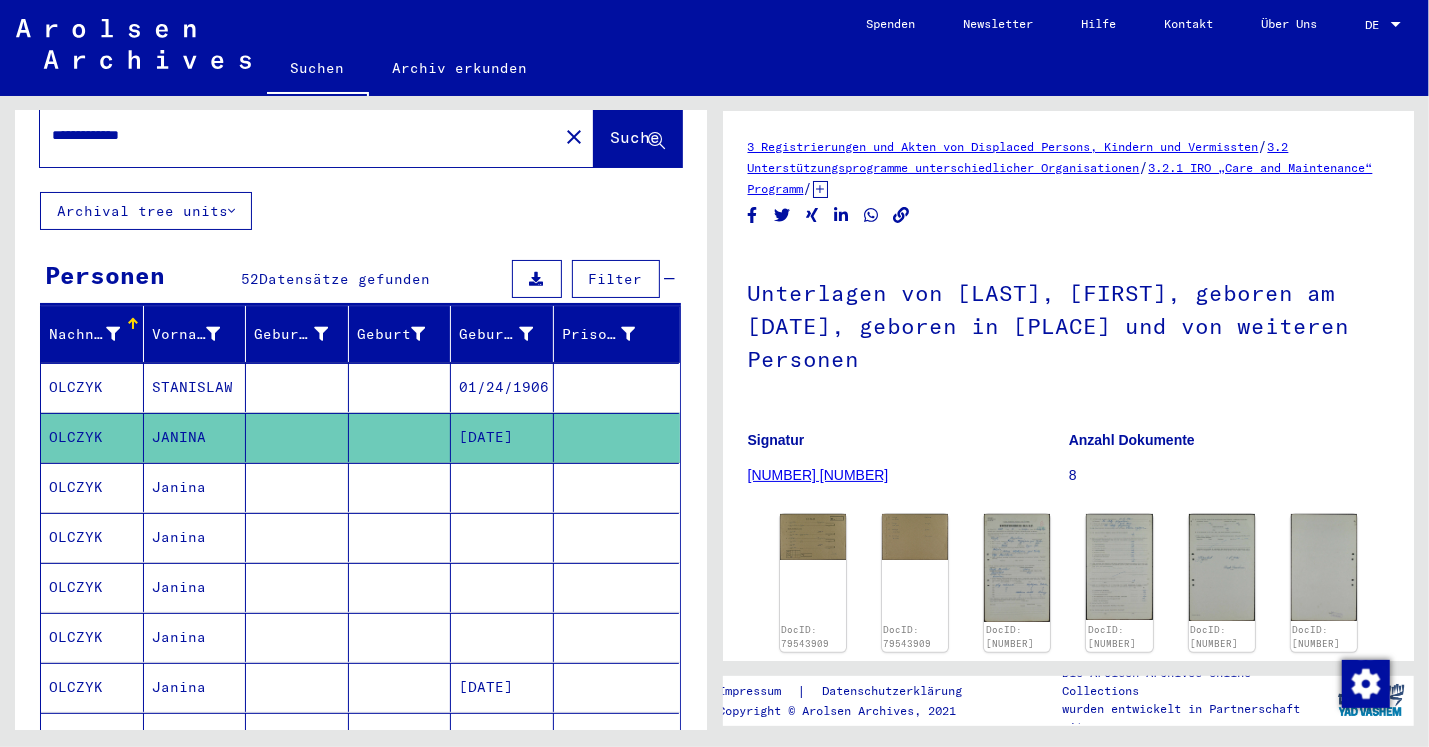 scroll, scrollTop: 79, scrollLeft: 0, axis: vertical 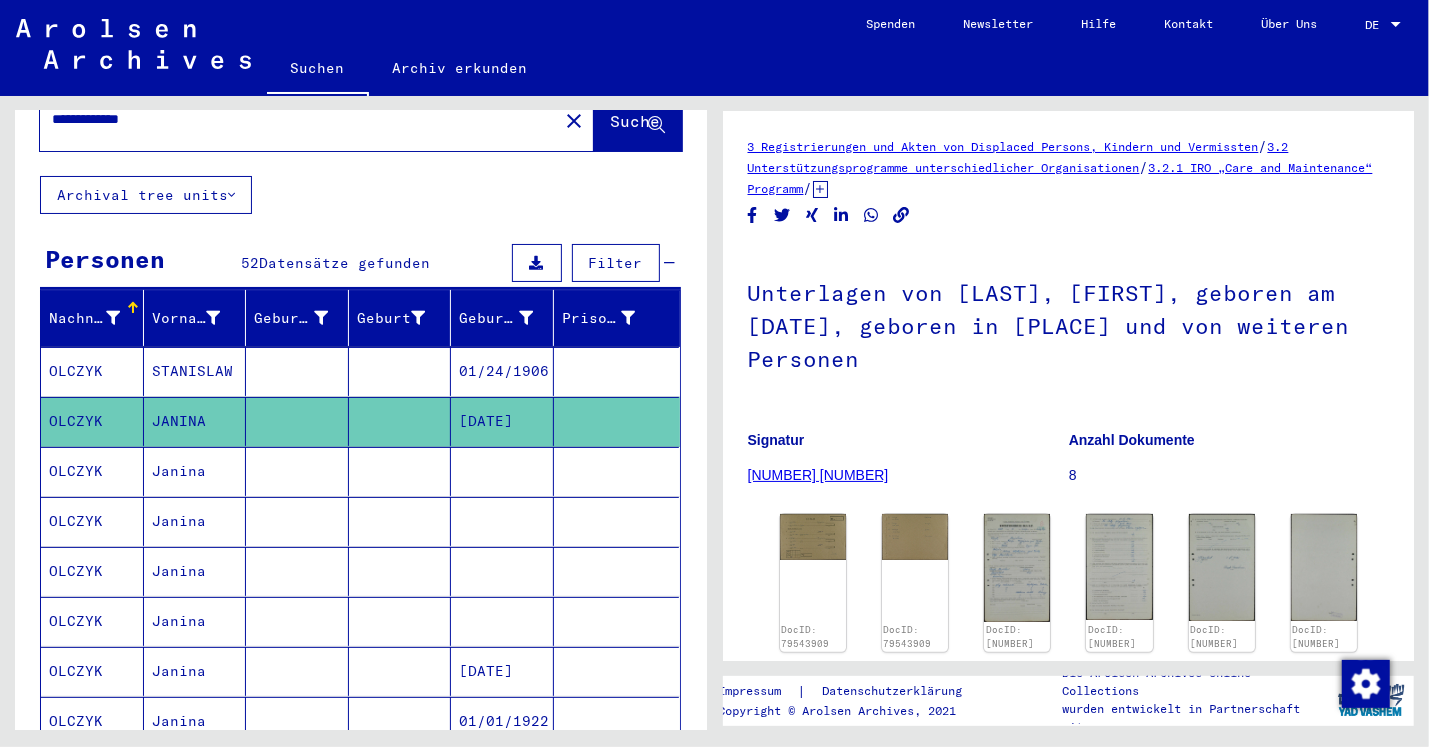 click on "Janina" at bounding box center (195, 521) 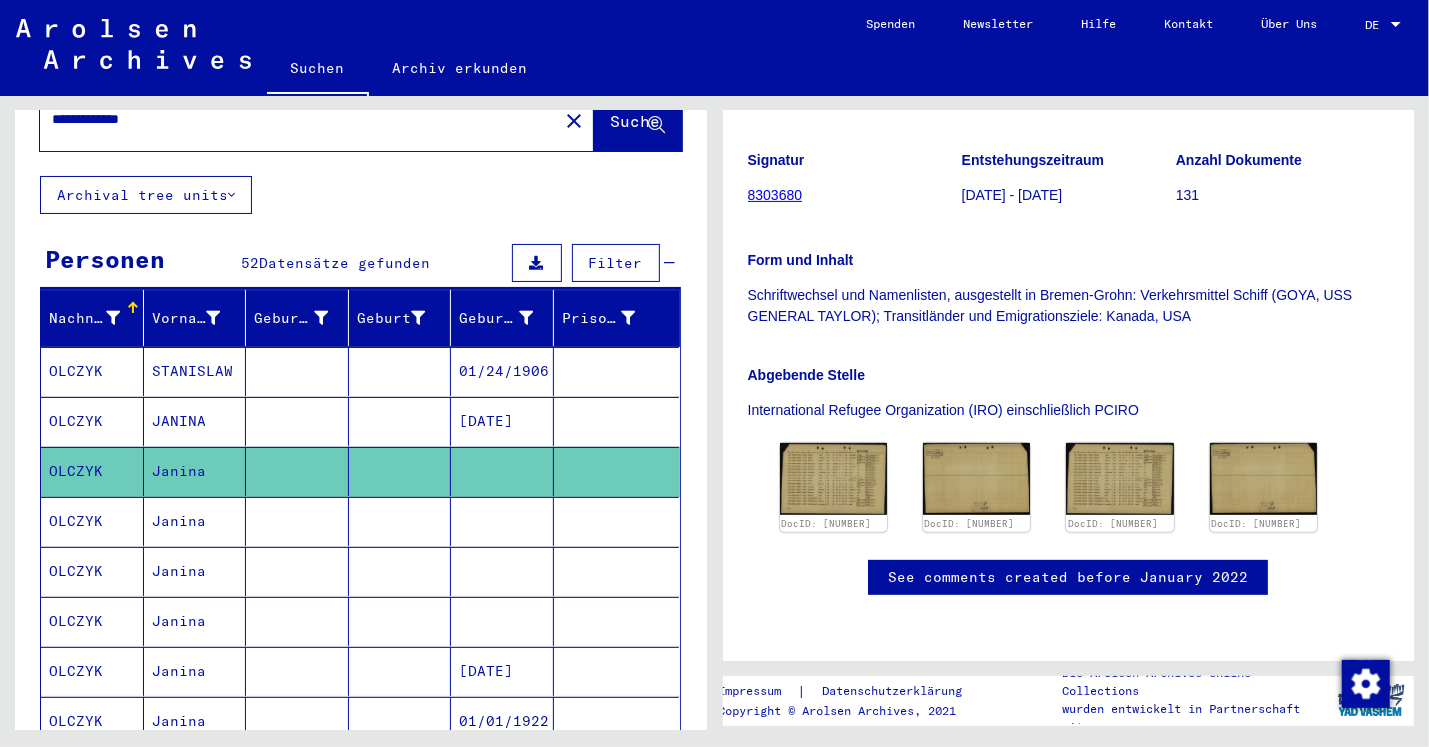 scroll, scrollTop: 410, scrollLeft: 0, axis: vertical 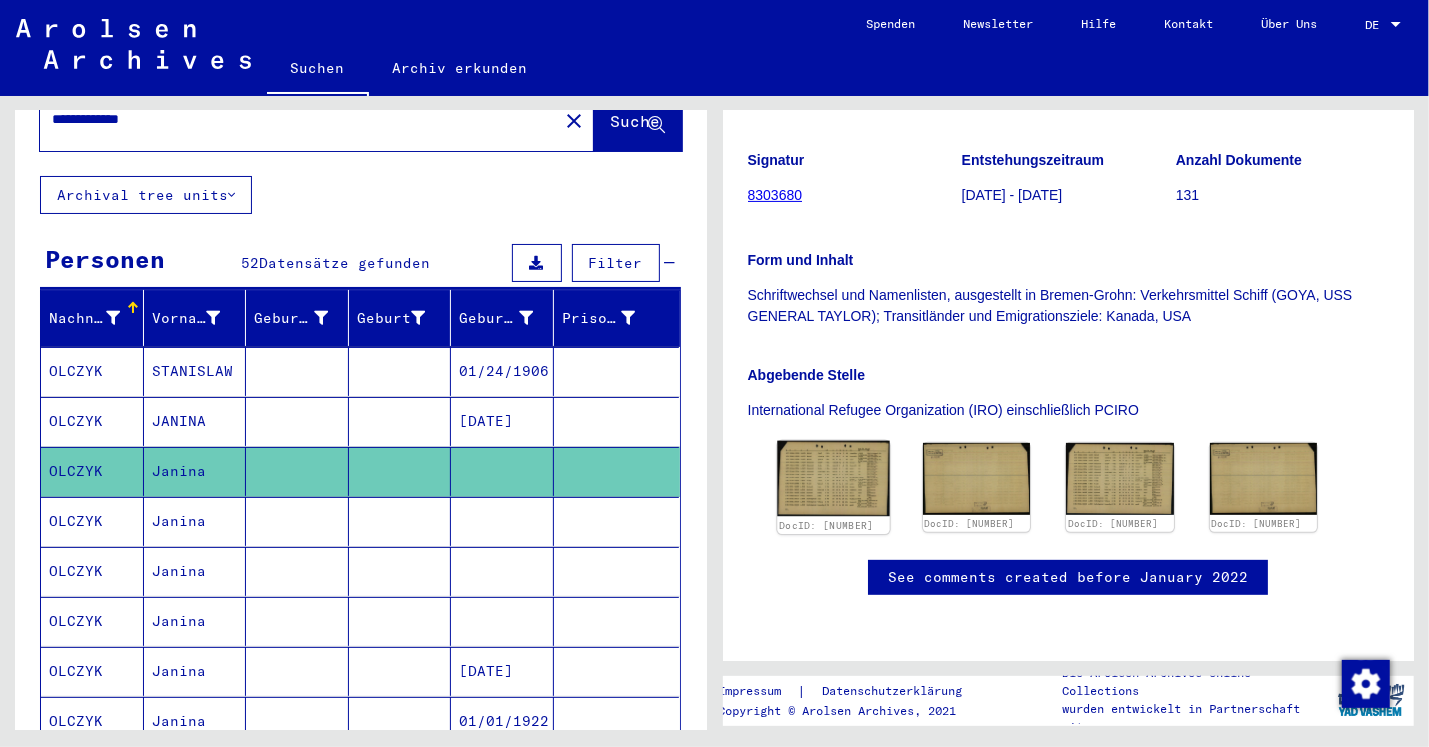 click 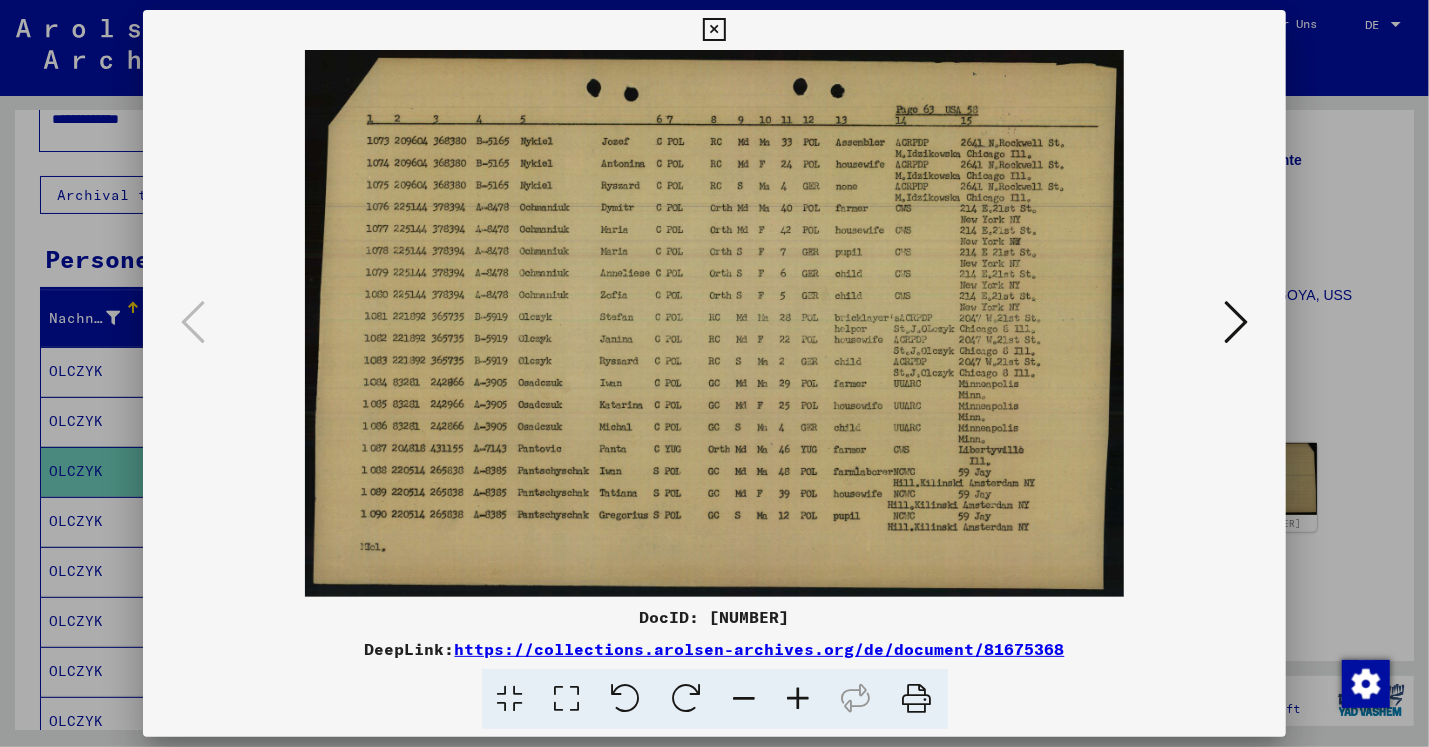 click at bounding box center (714, 30) 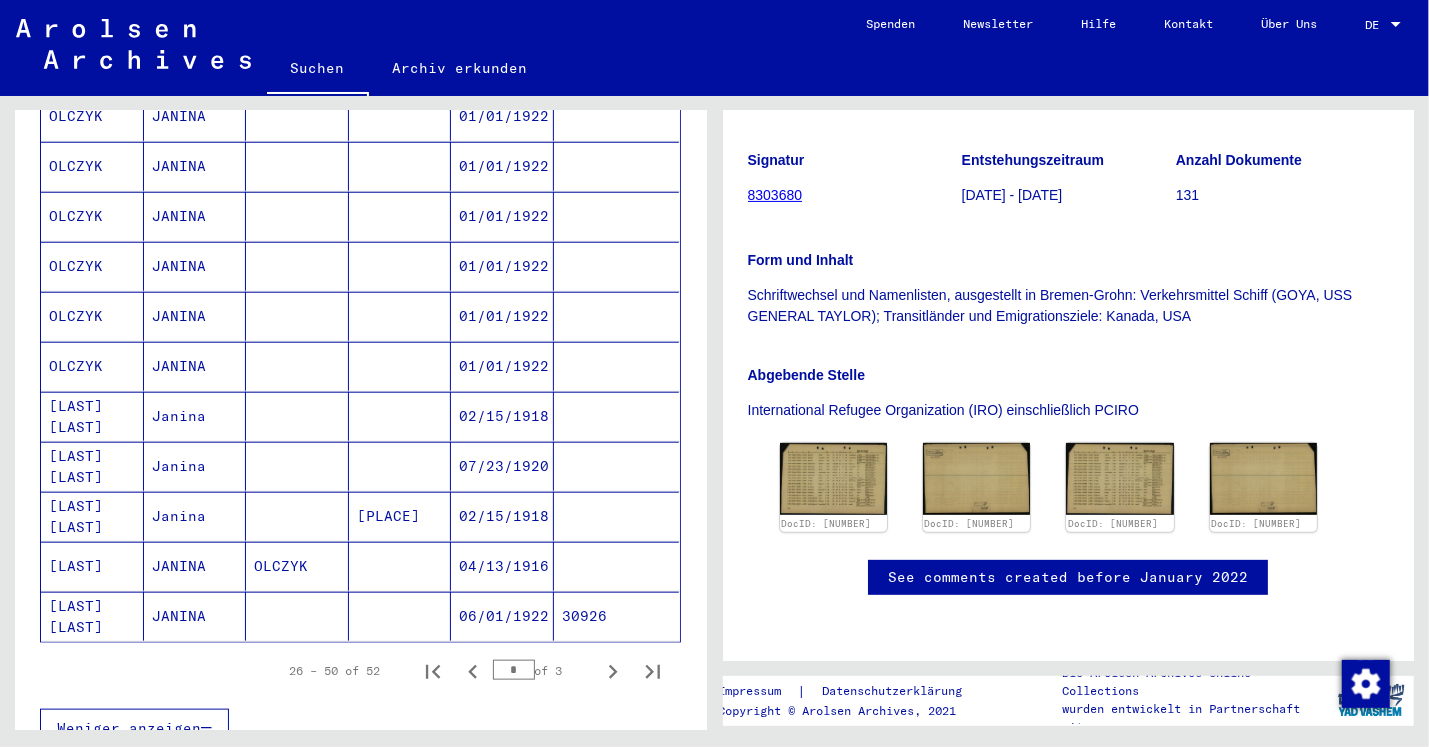 scroll, scrollTop: 1046, scrollLeft: 0, axis: vertical 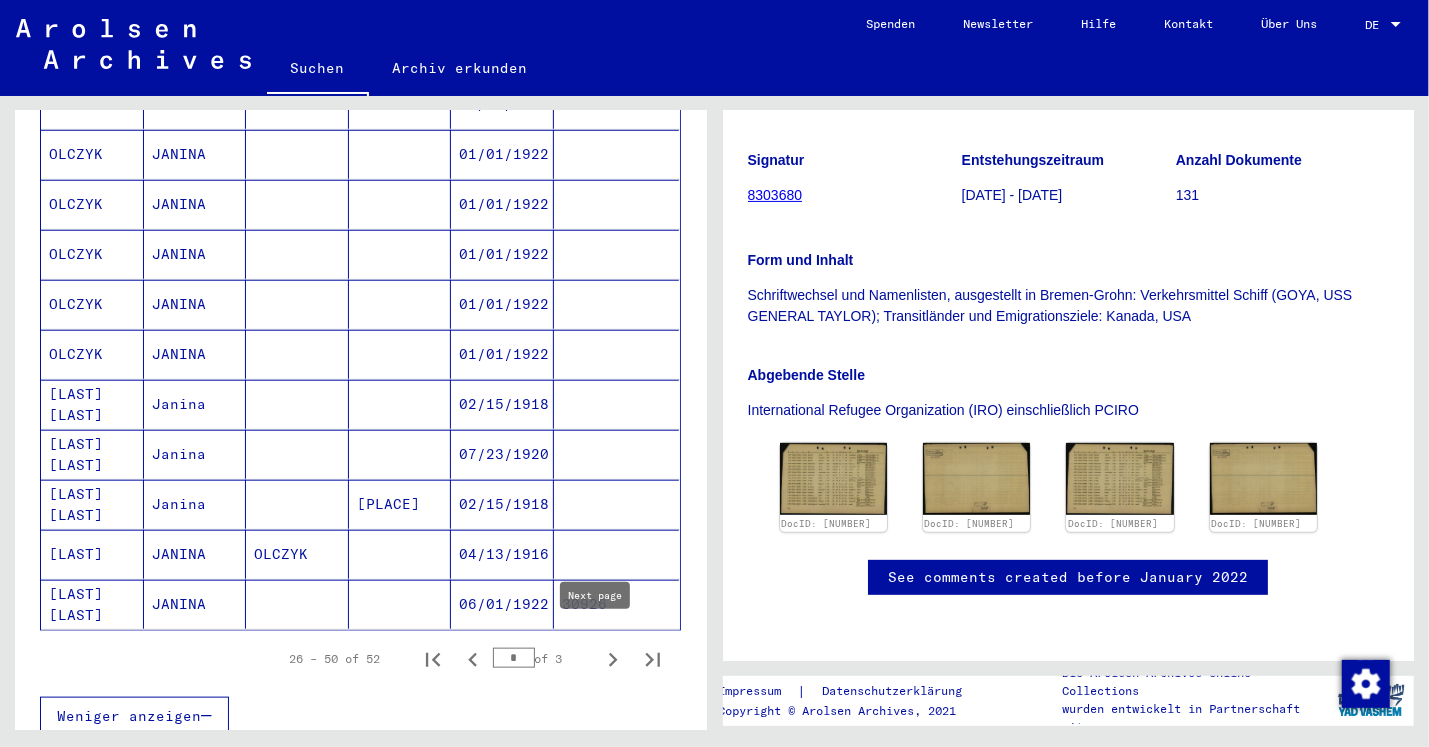 click 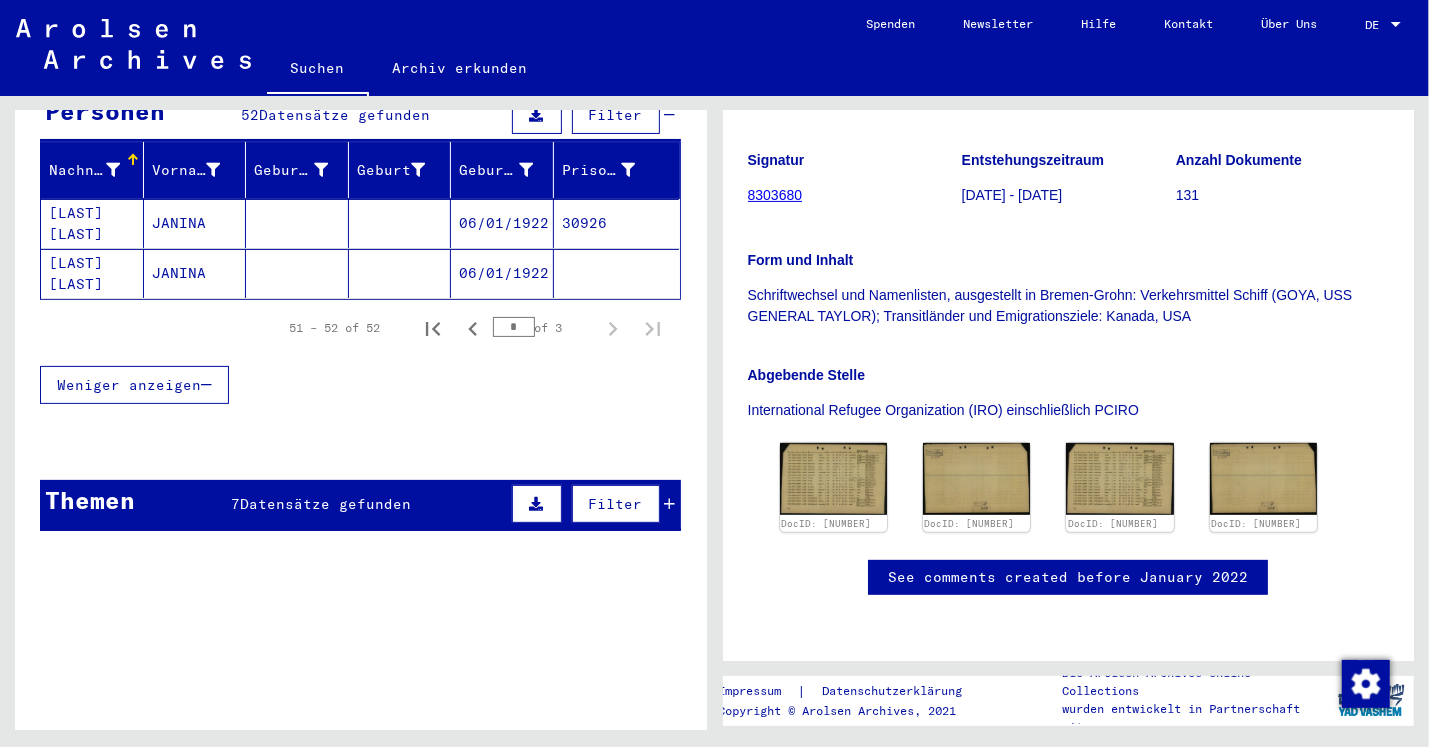 scroll, scrollTop: 0, scrollLeft: 0, axis: both 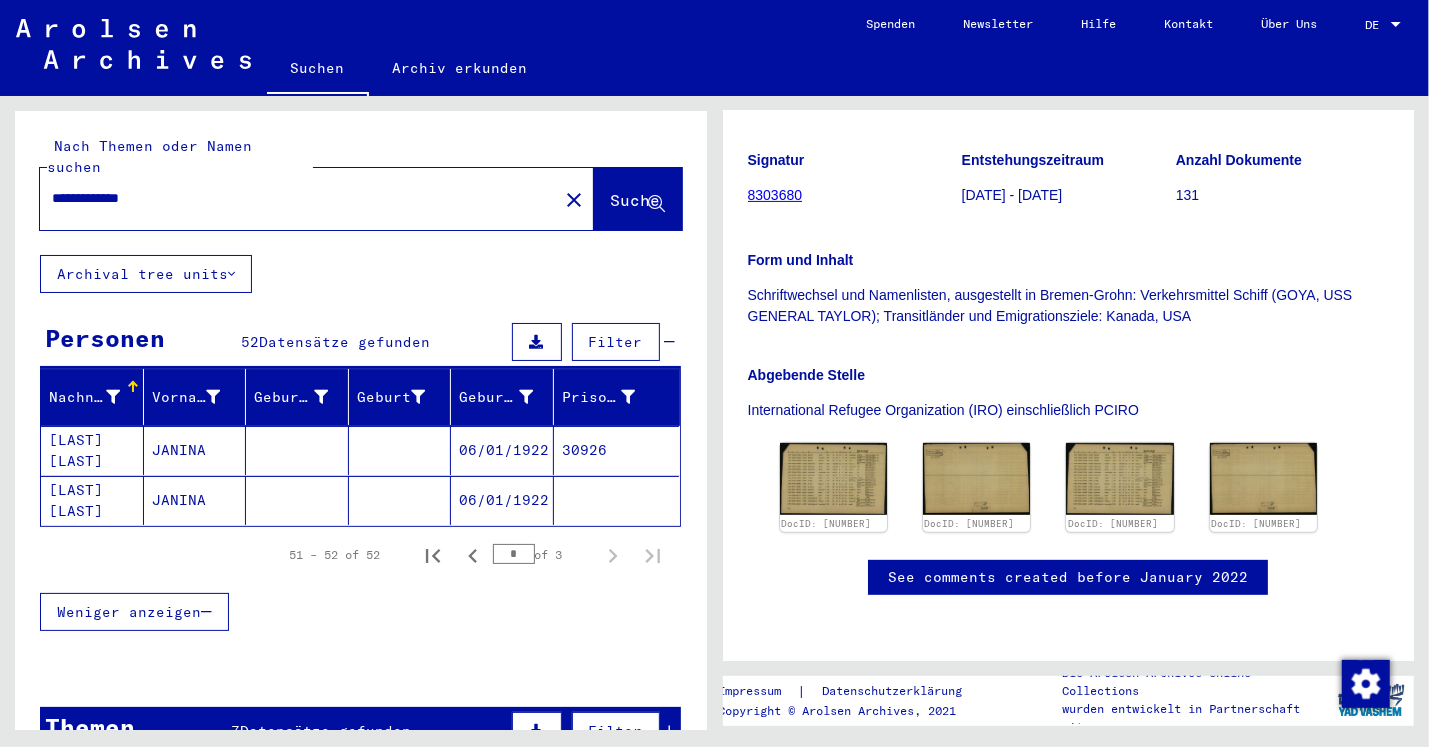 click on "**********" at bounding box center (299, 198) 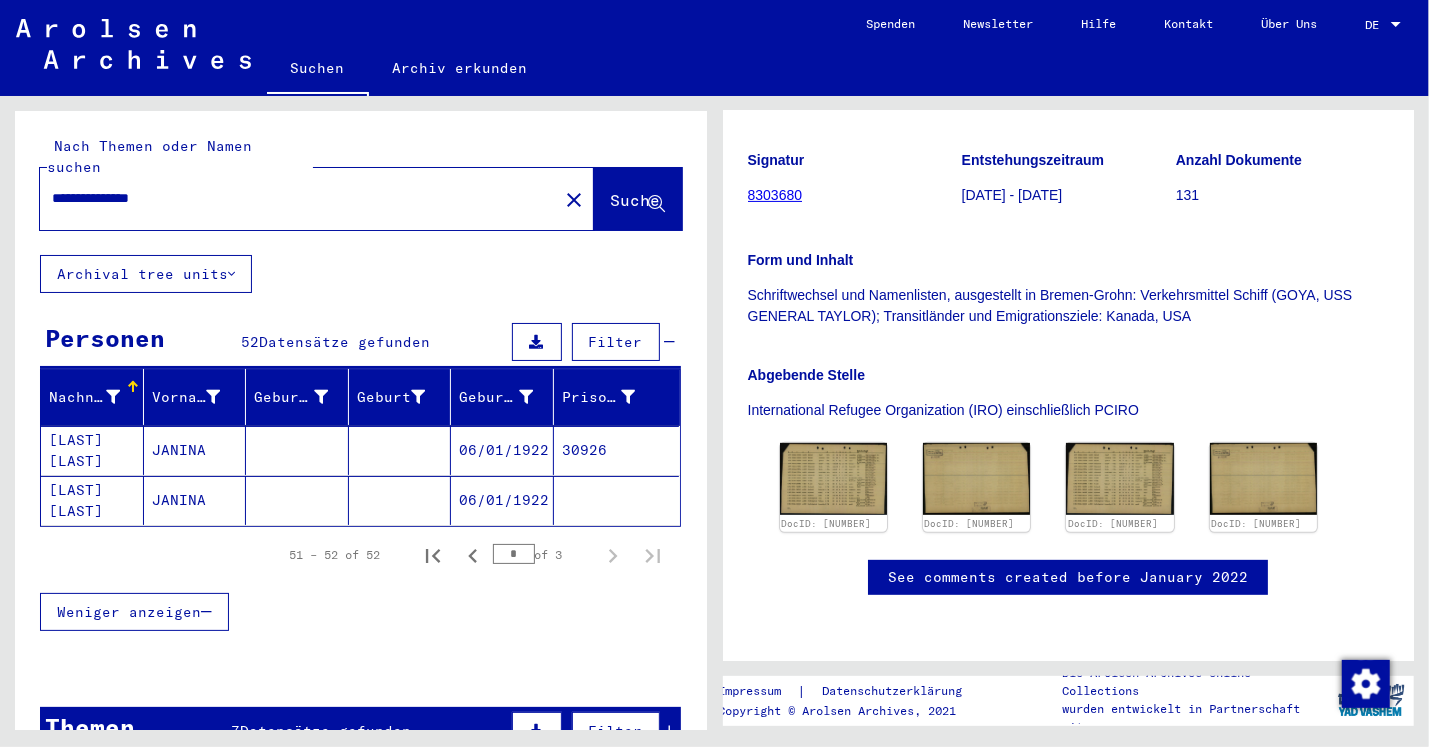 drag, startPoint x: 112, startPoint y: 178, endPoint x: 191, endPoint y: 178, distance: 79 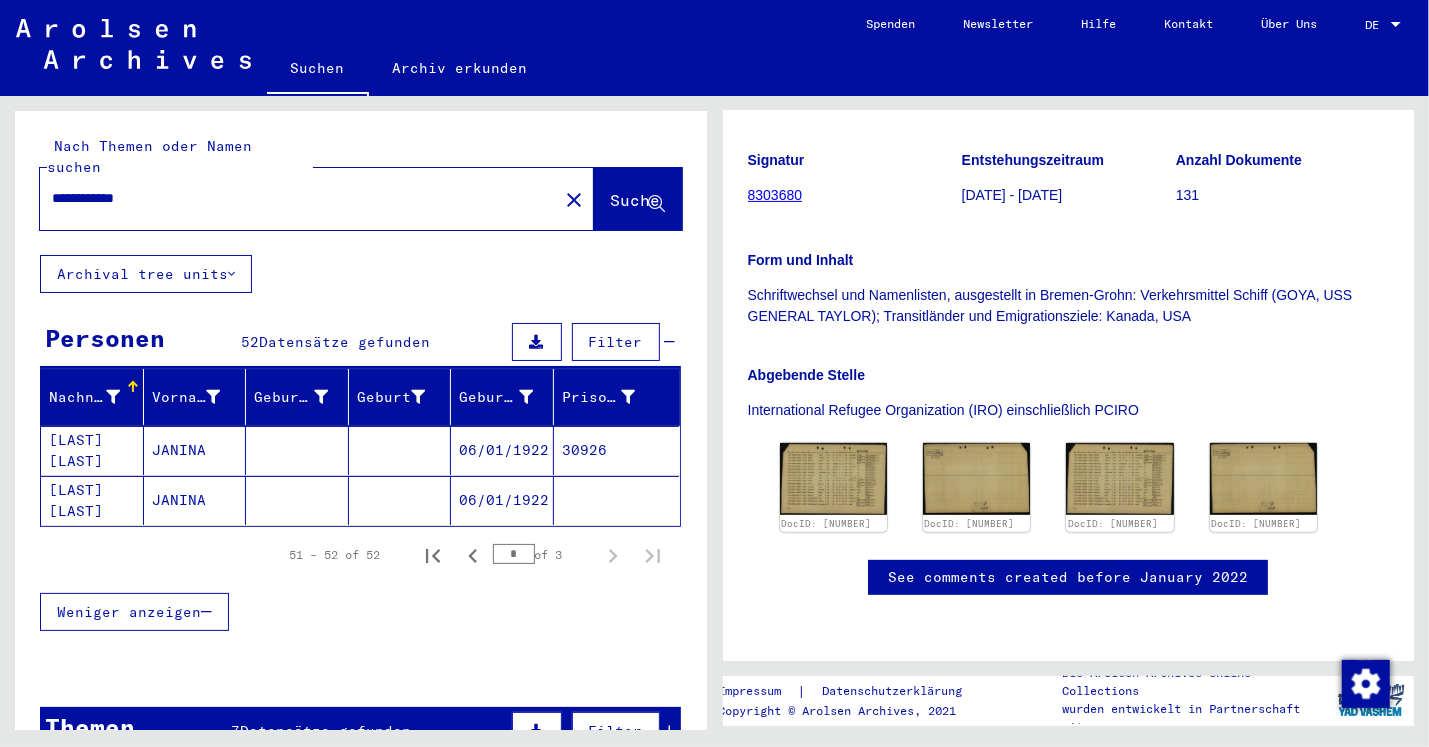 type on "**********" 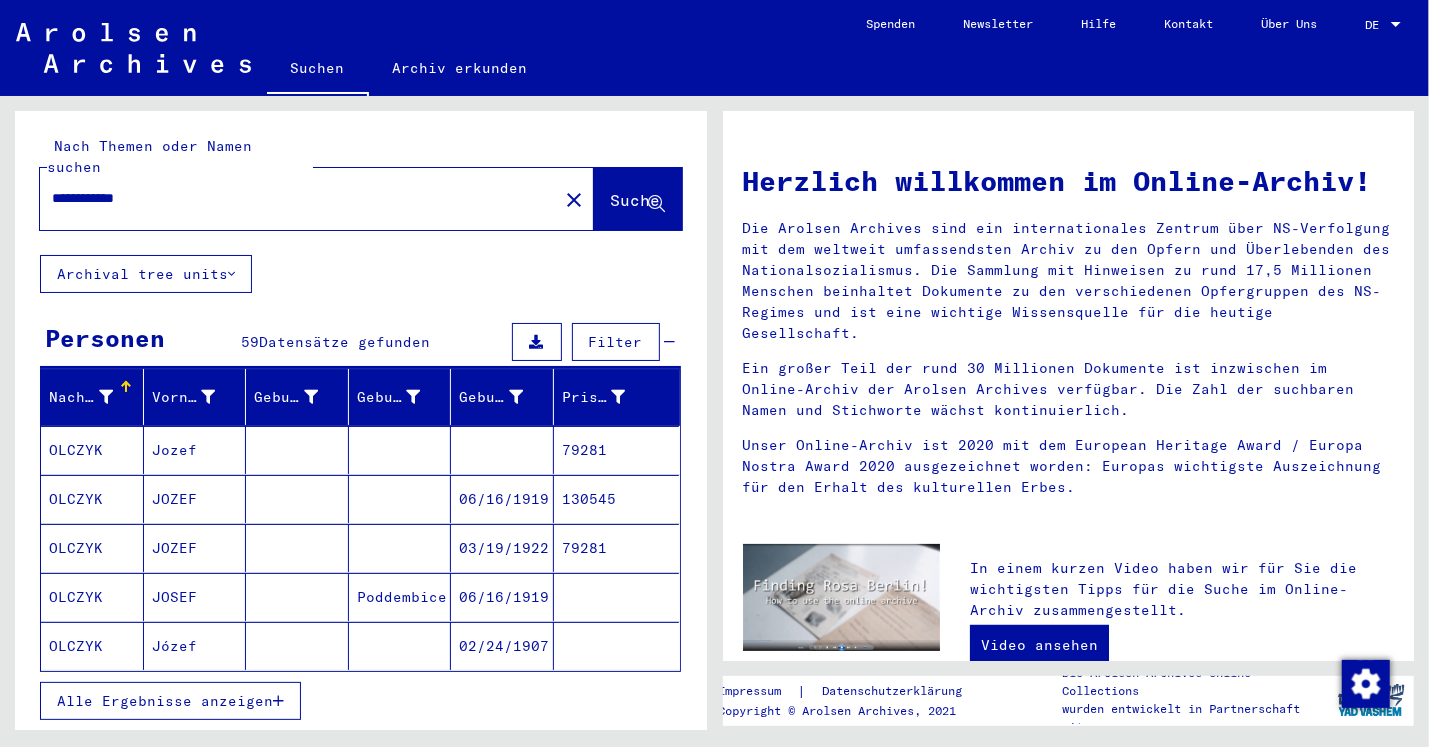 click at bounding box center (278, 701) 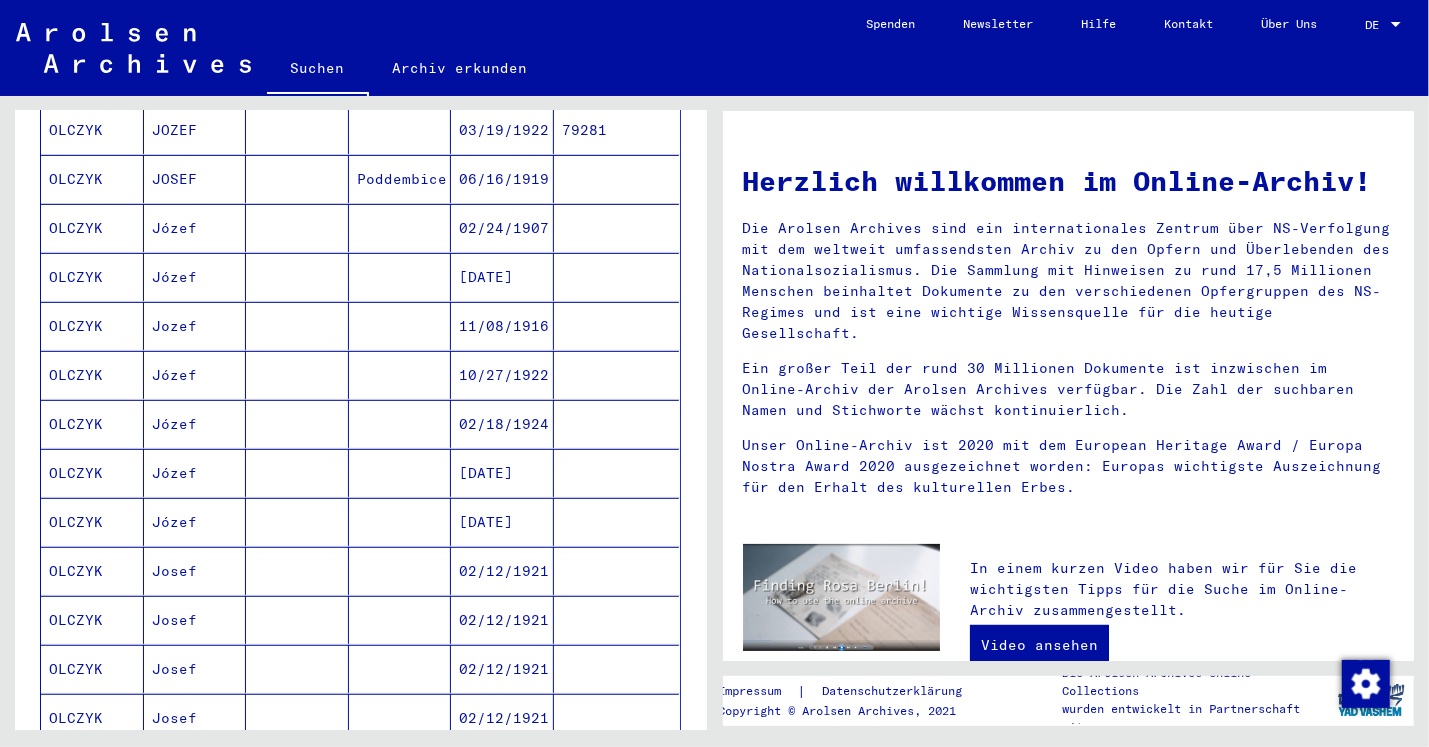 scroll, scrollTop: 444, scrollLeft: 0, axis: vertical 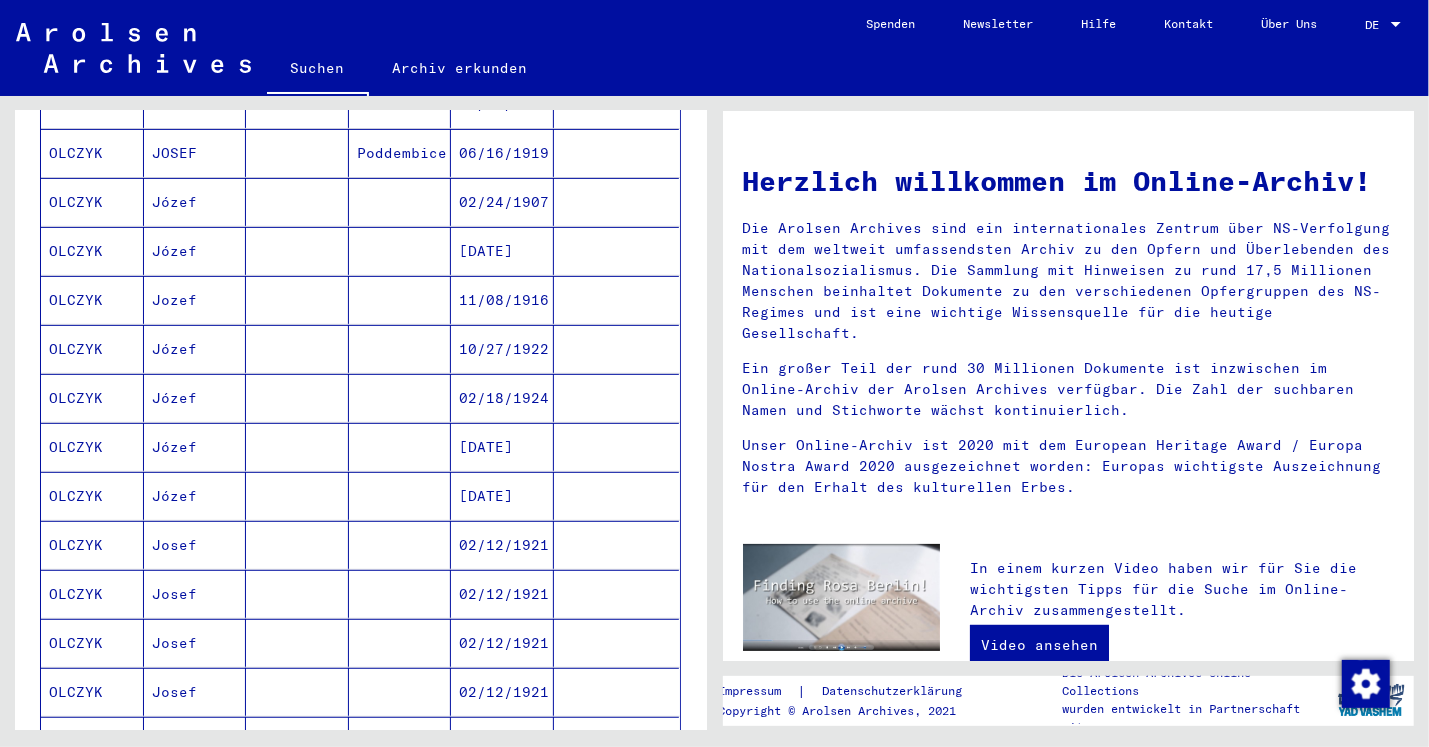 click on "Józef" at bounding box center (195, 496) 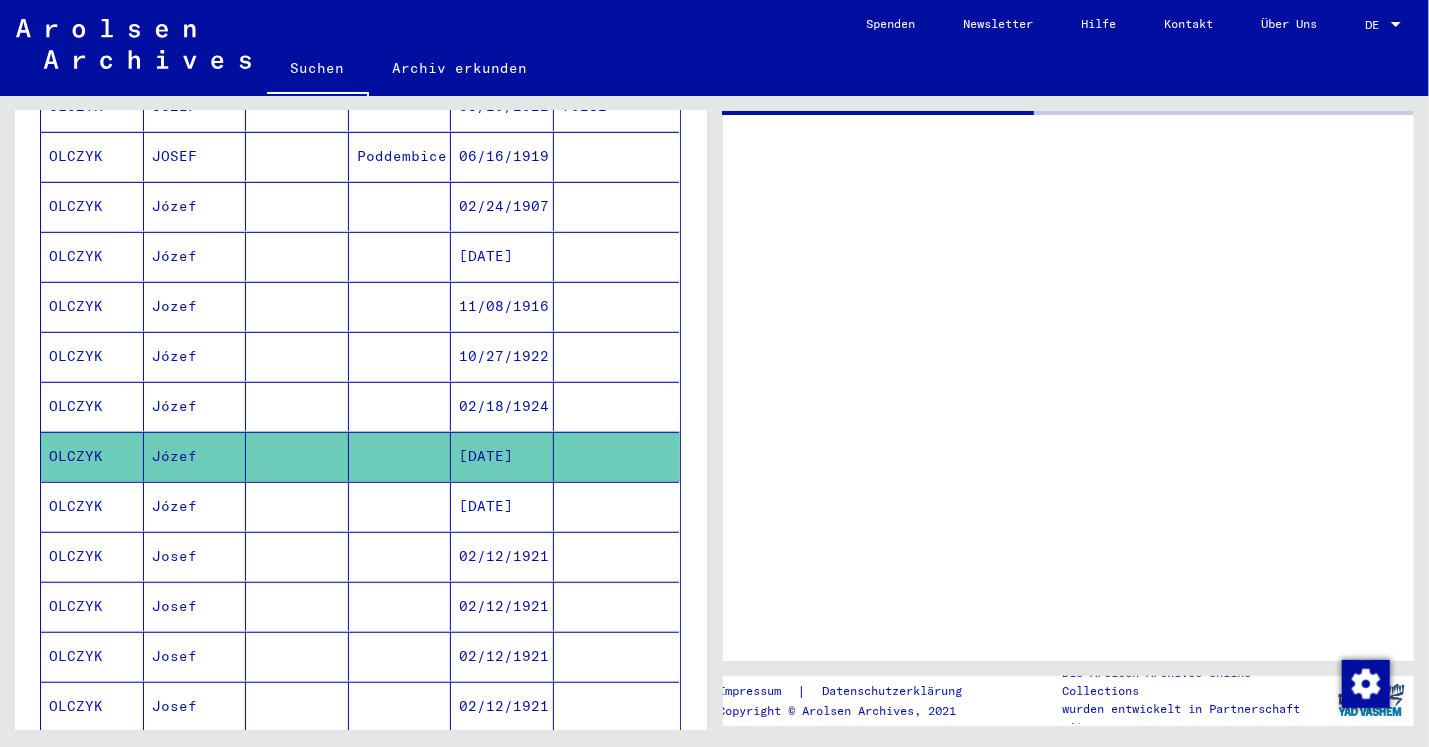 scroll, scrollTop: 448, scrollLeft: 0, axis: vertical 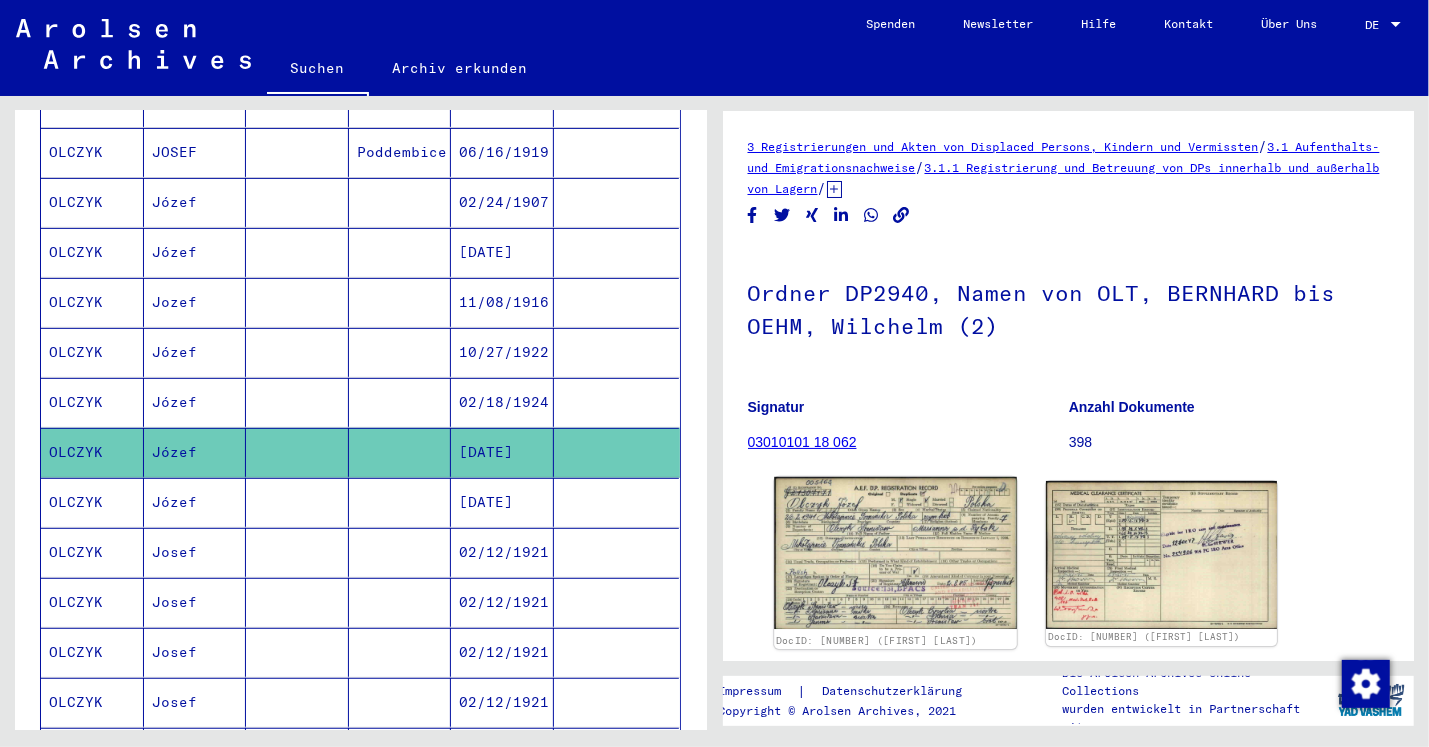 click 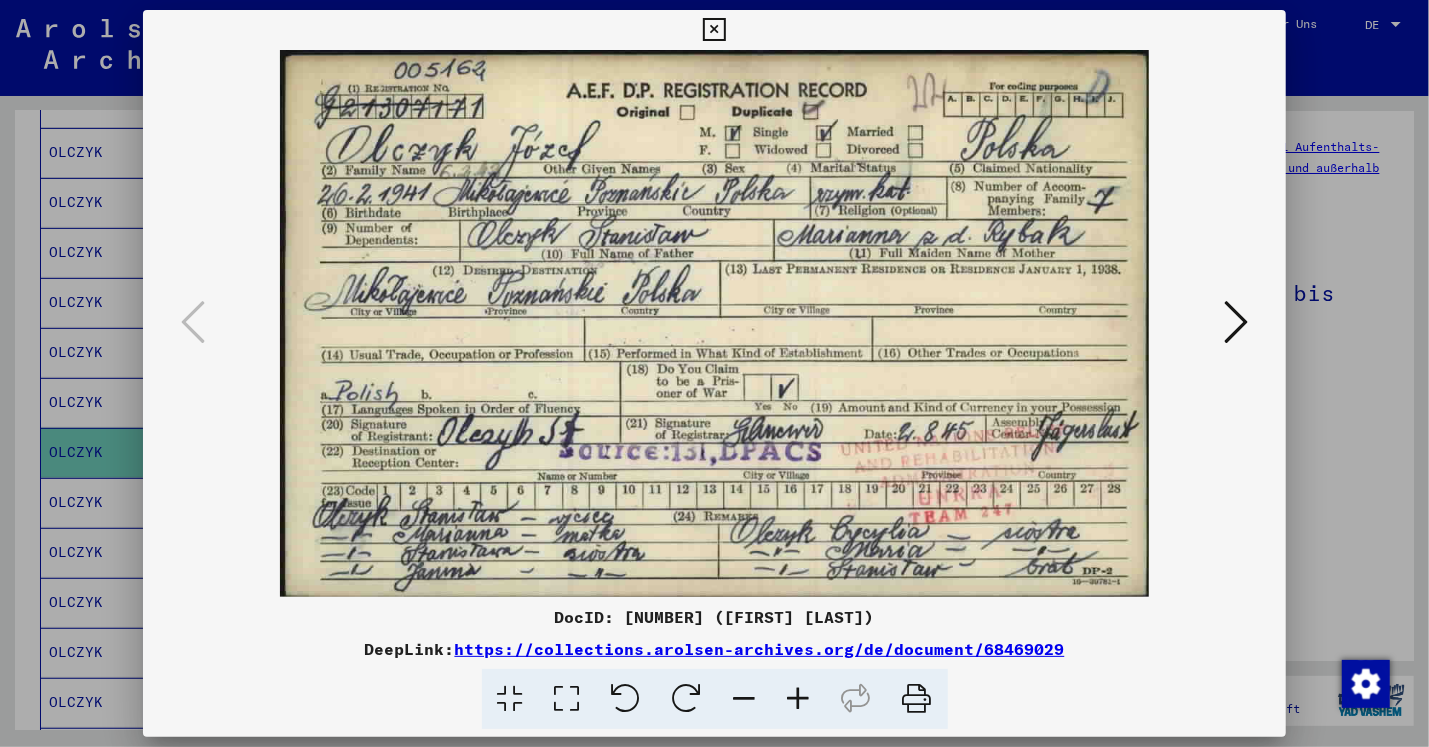 click on "DocID: [NUMBER] ([FIRST] [LAST])" at bounding box center [714, 617] 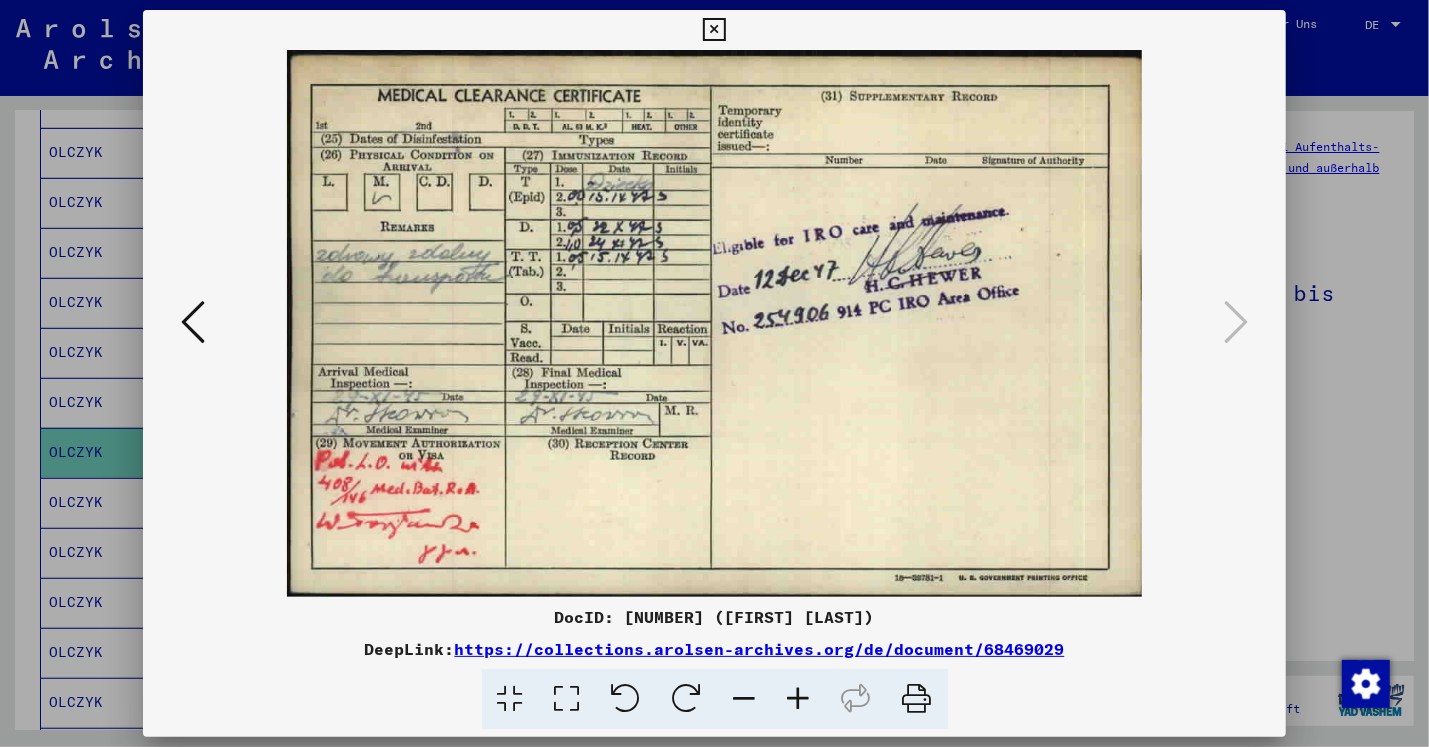 click at bounding box center [714, 30] 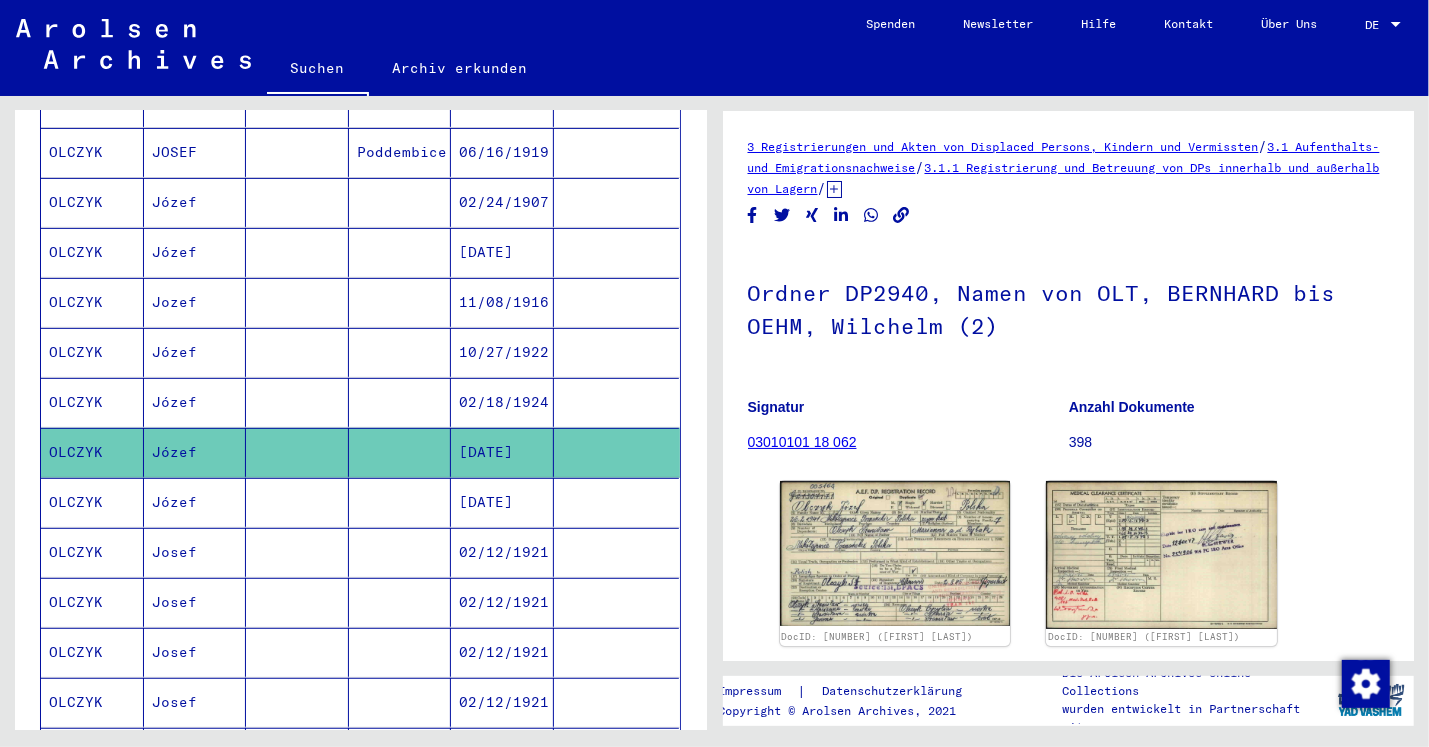 click on "Józef" at bounding box center (195, 552) 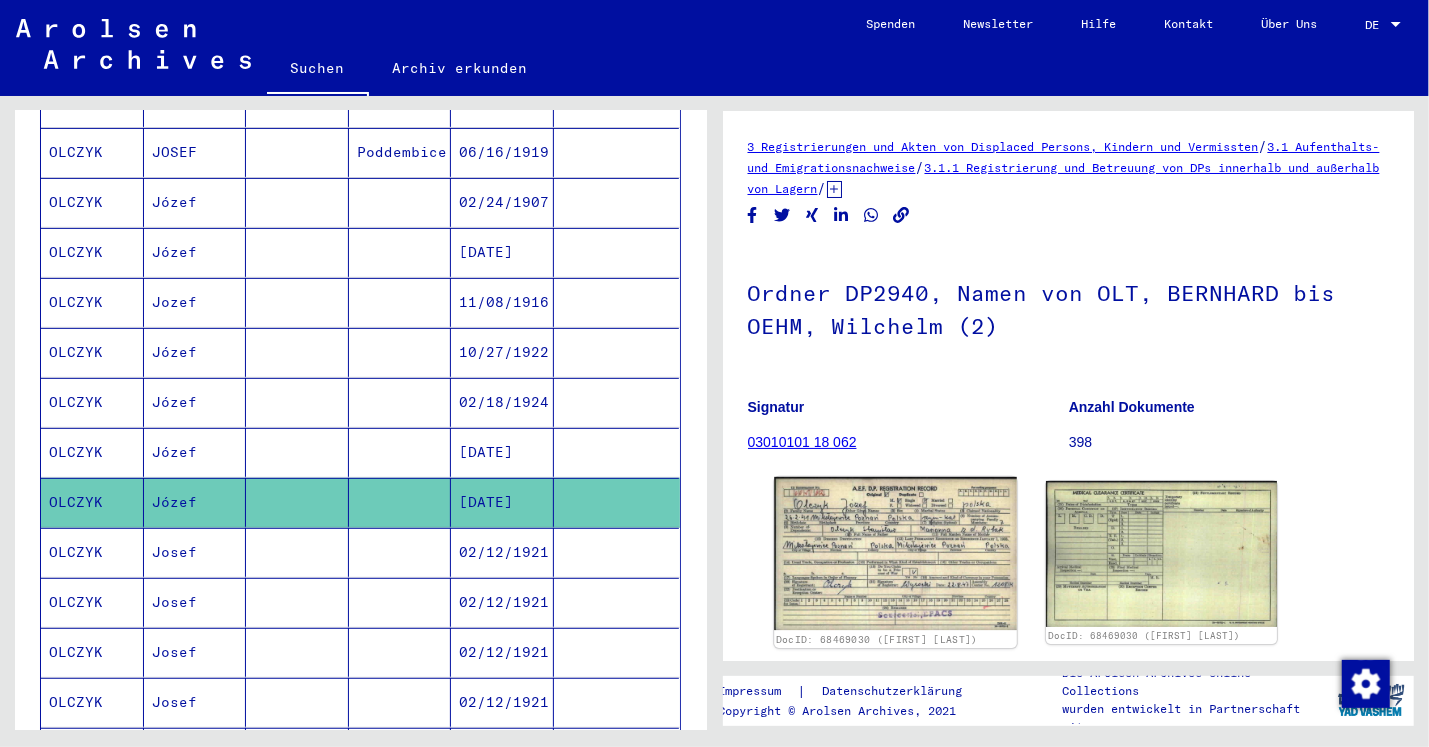 click 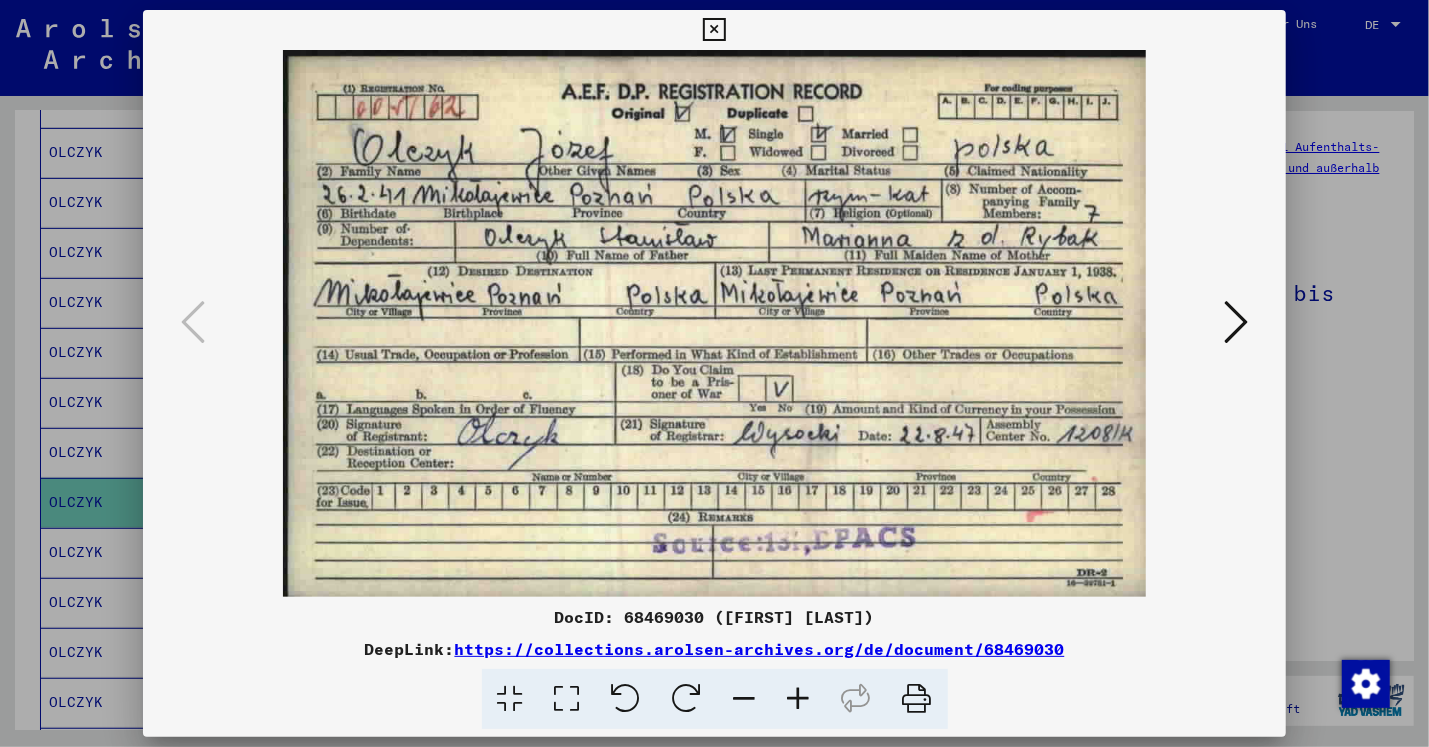 click on "DocID: 68469030 ([FIRST] [LAST])" at bounding box center [714, 617] 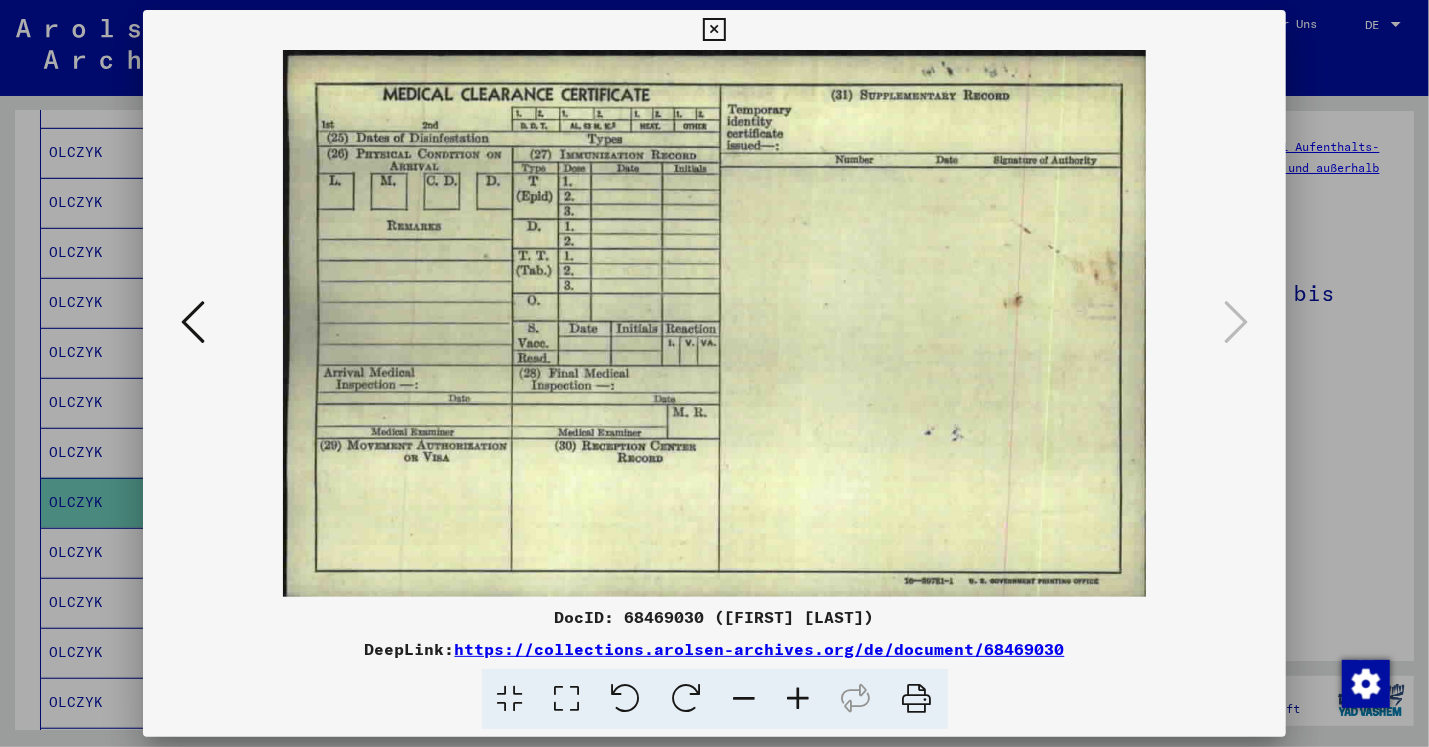 click at bounding box center [714, 30] 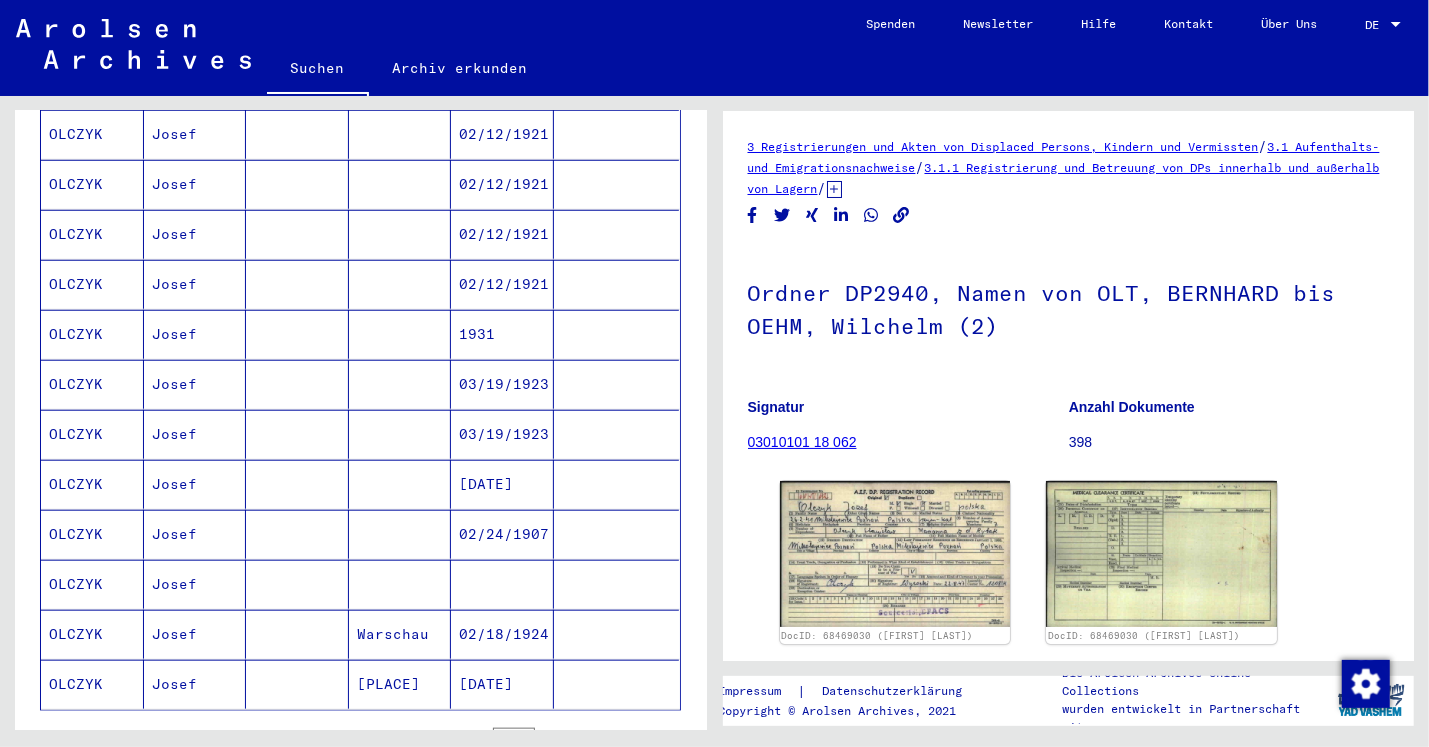 scroll, scrollTop: 973, scrollLeft: 0, axis: vertical 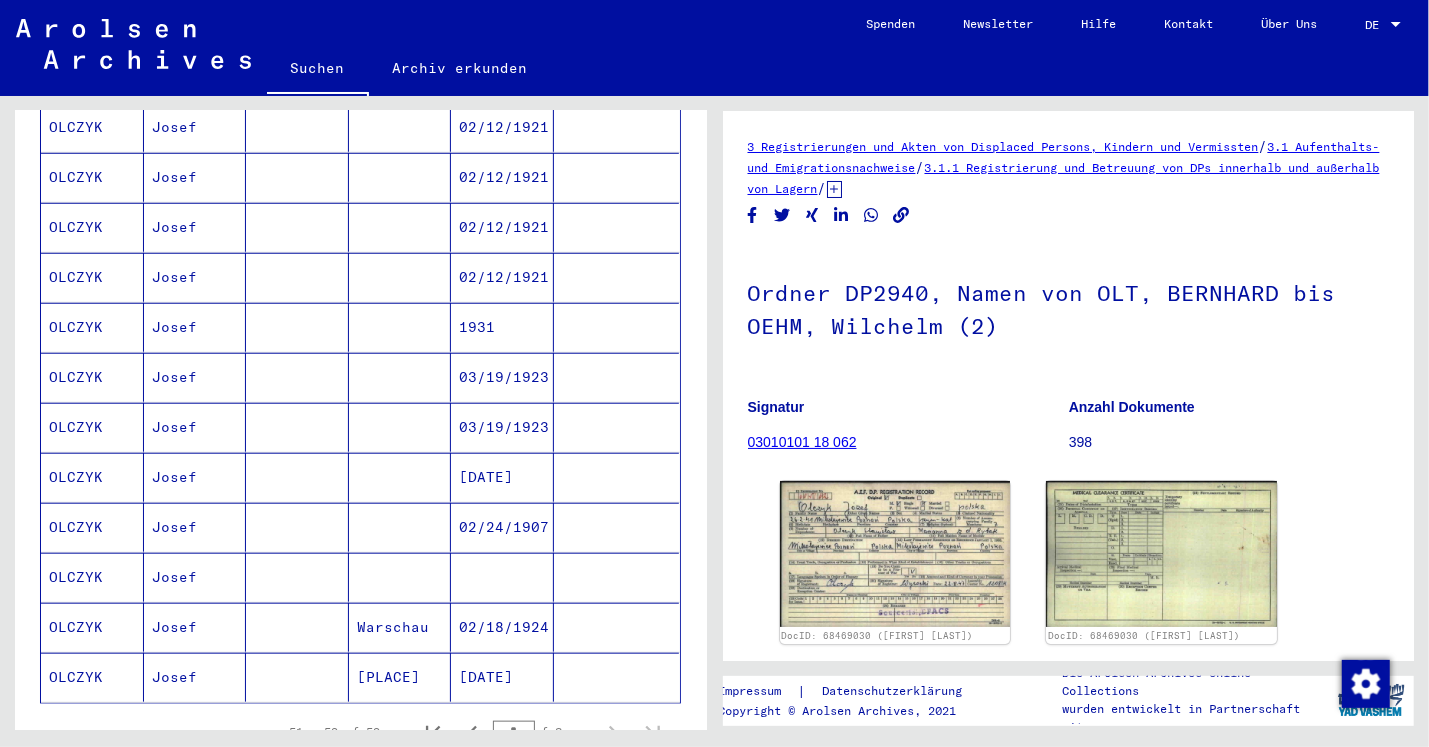 click on "Josef" at bounding box center [195, 627] 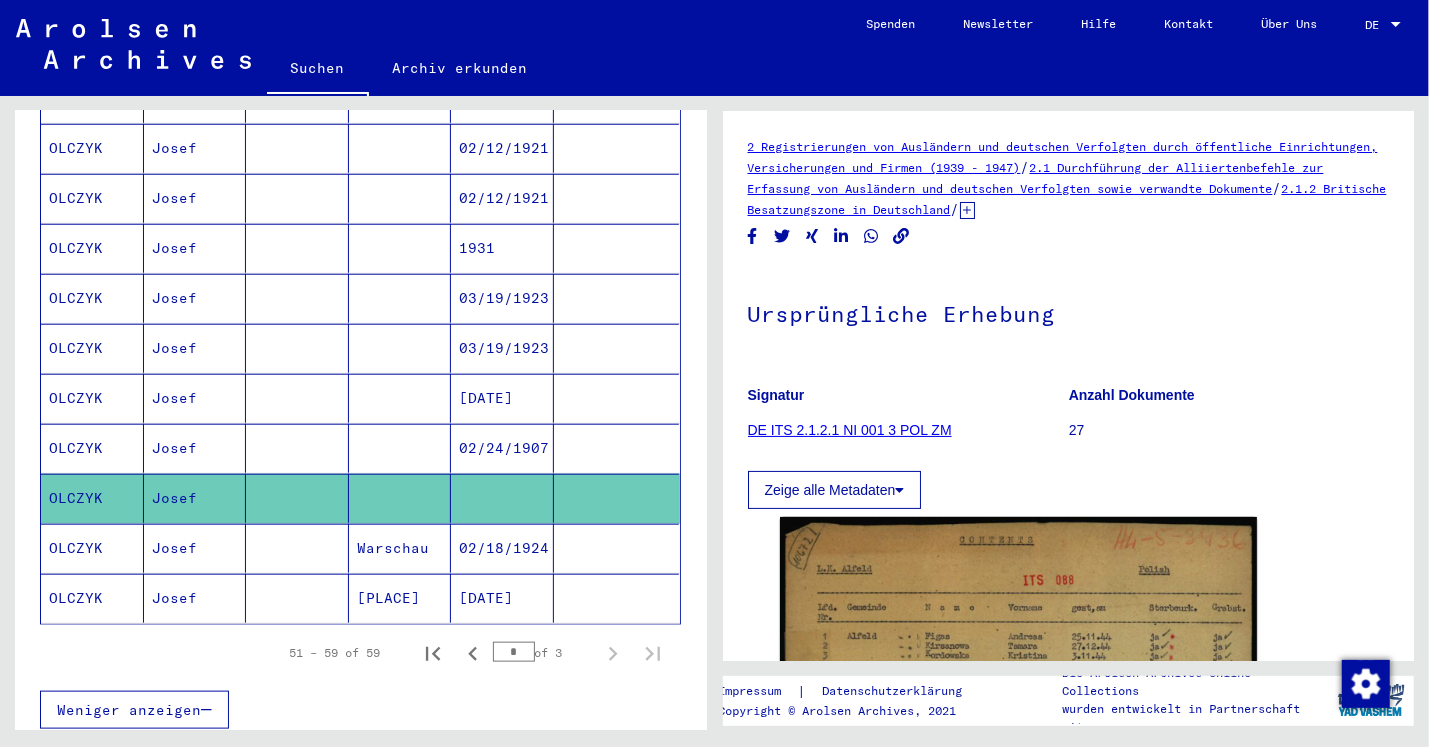 scroll, scrollTop: 1061, scrollLeft: 0, axis: vertical 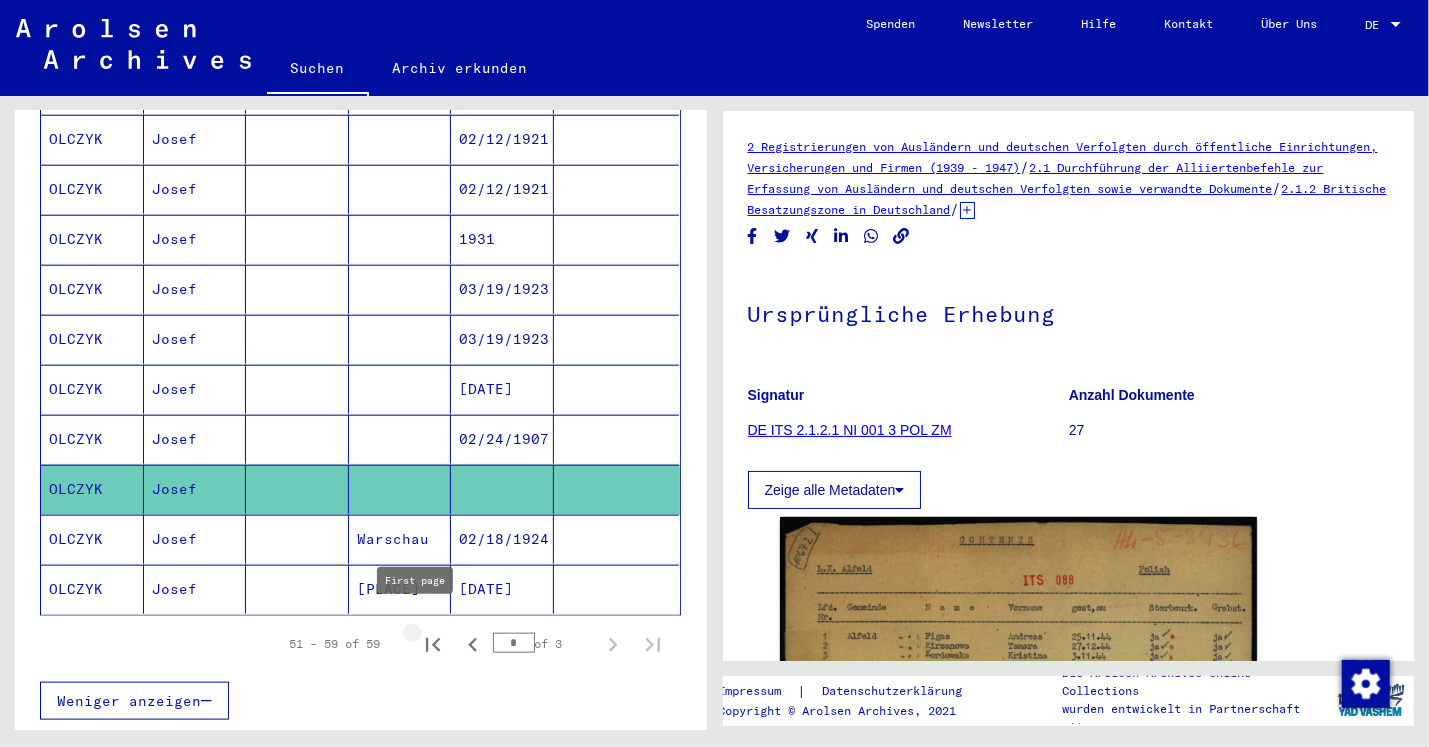 click 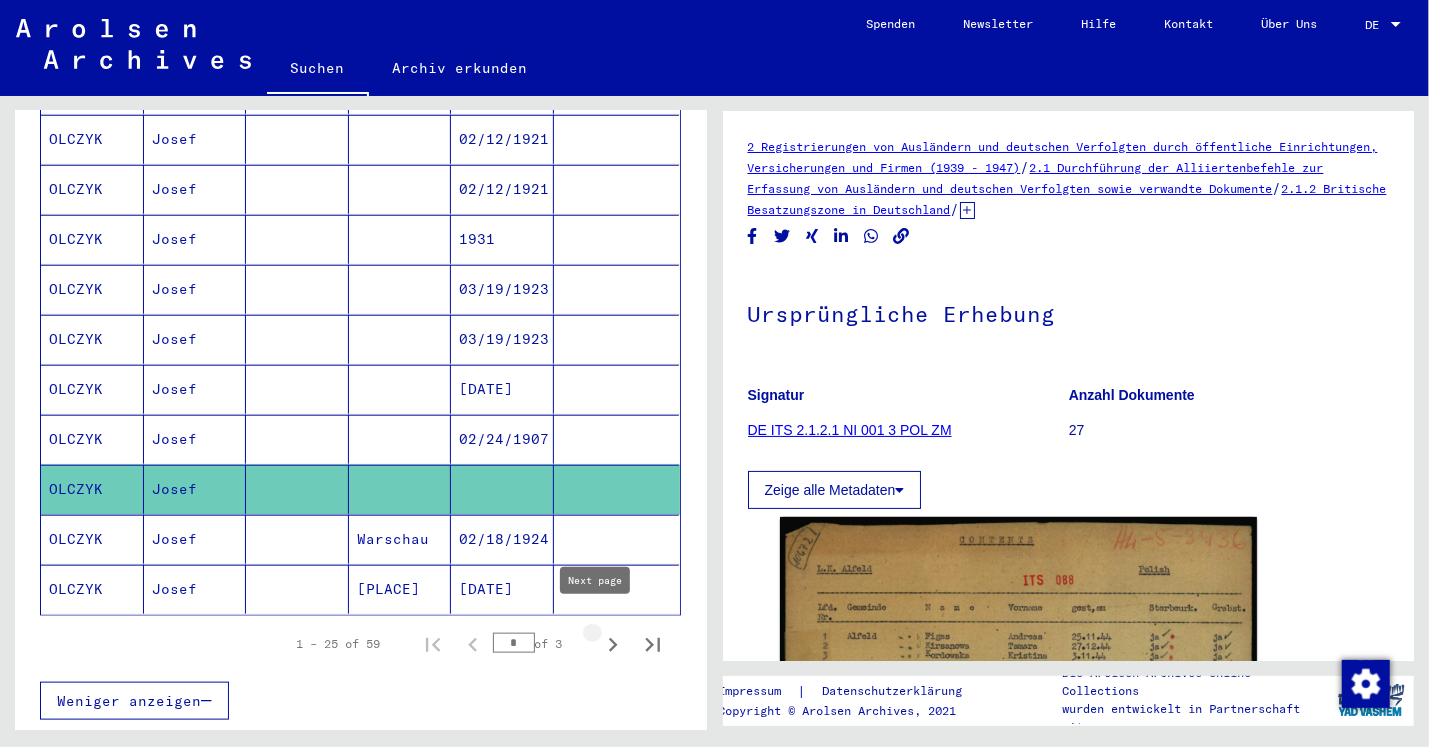 click 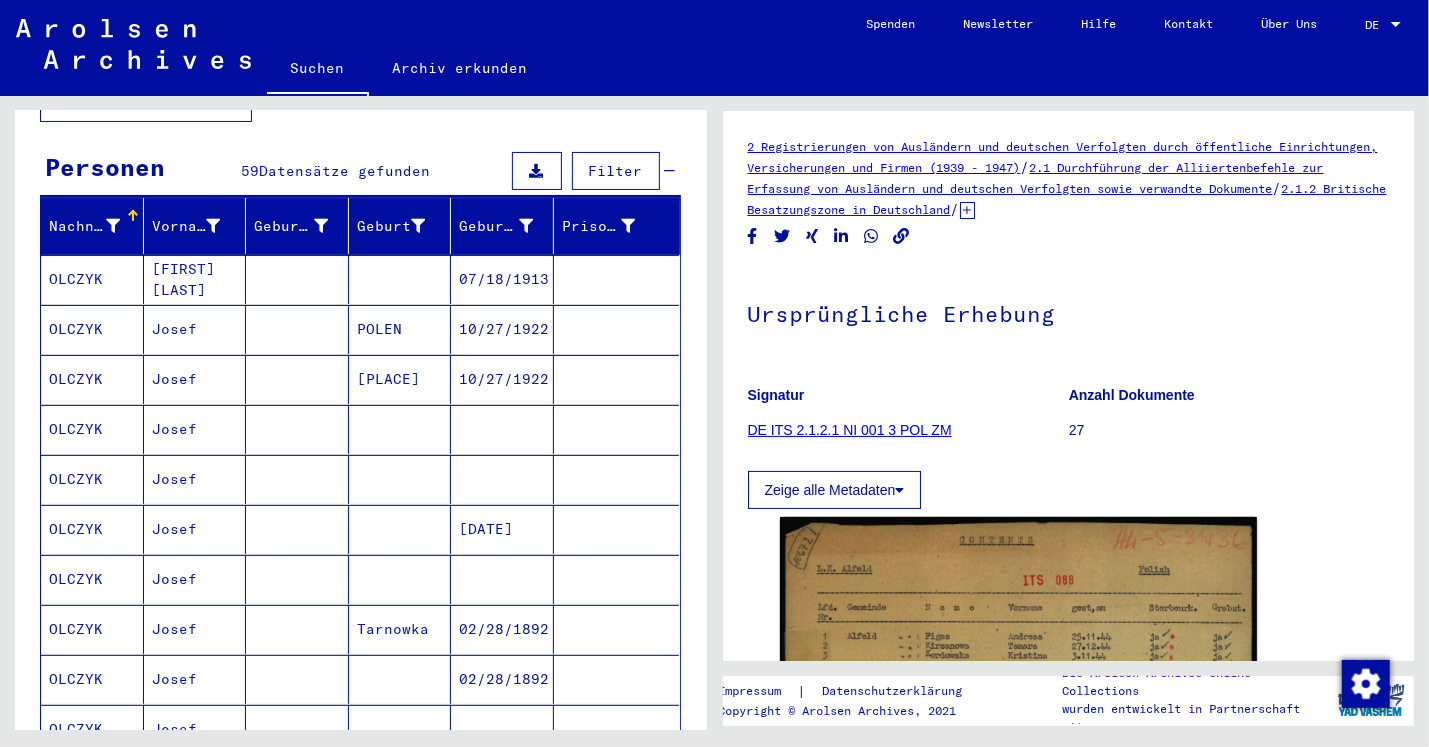 scroll, scrollTop: 177, scrollLeft: 0, axis: vertical 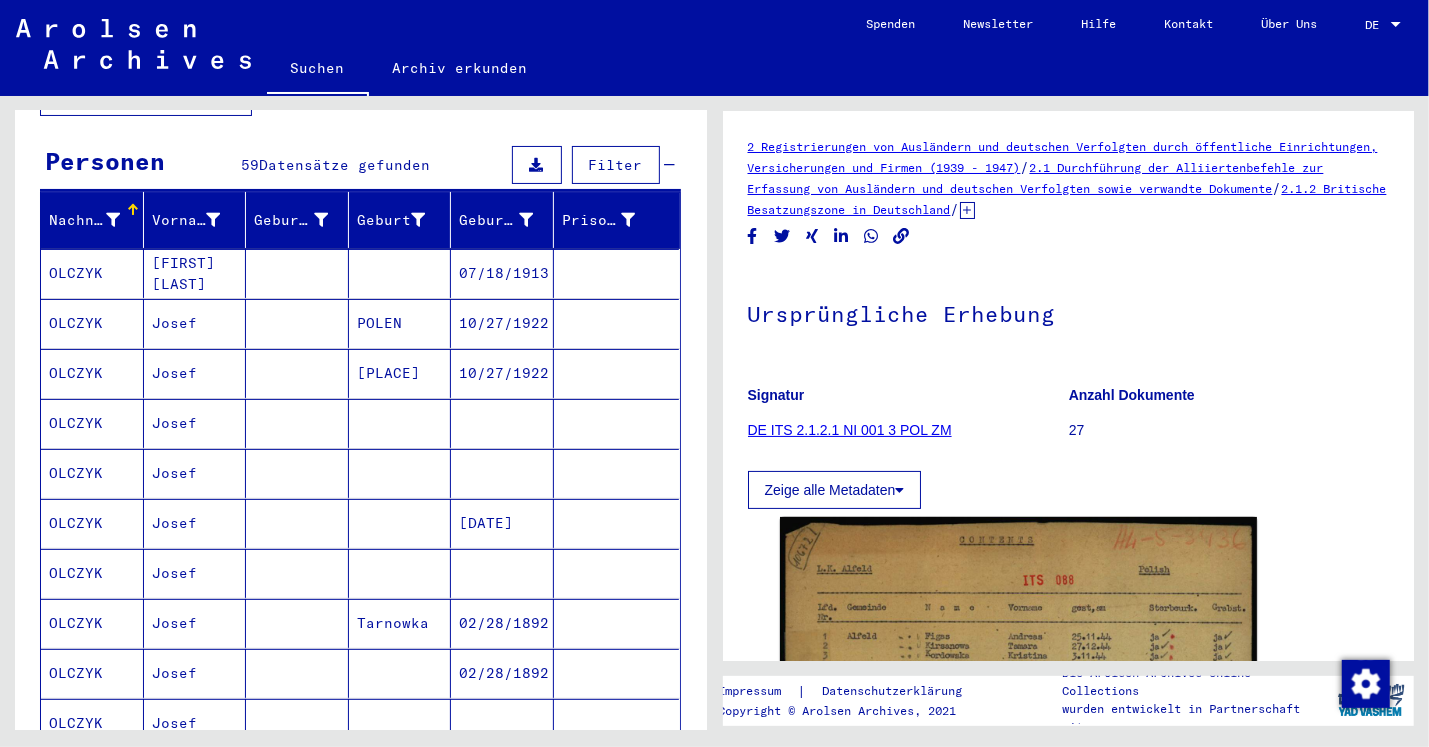 click on "Josef" at bounding box center (195, 473) 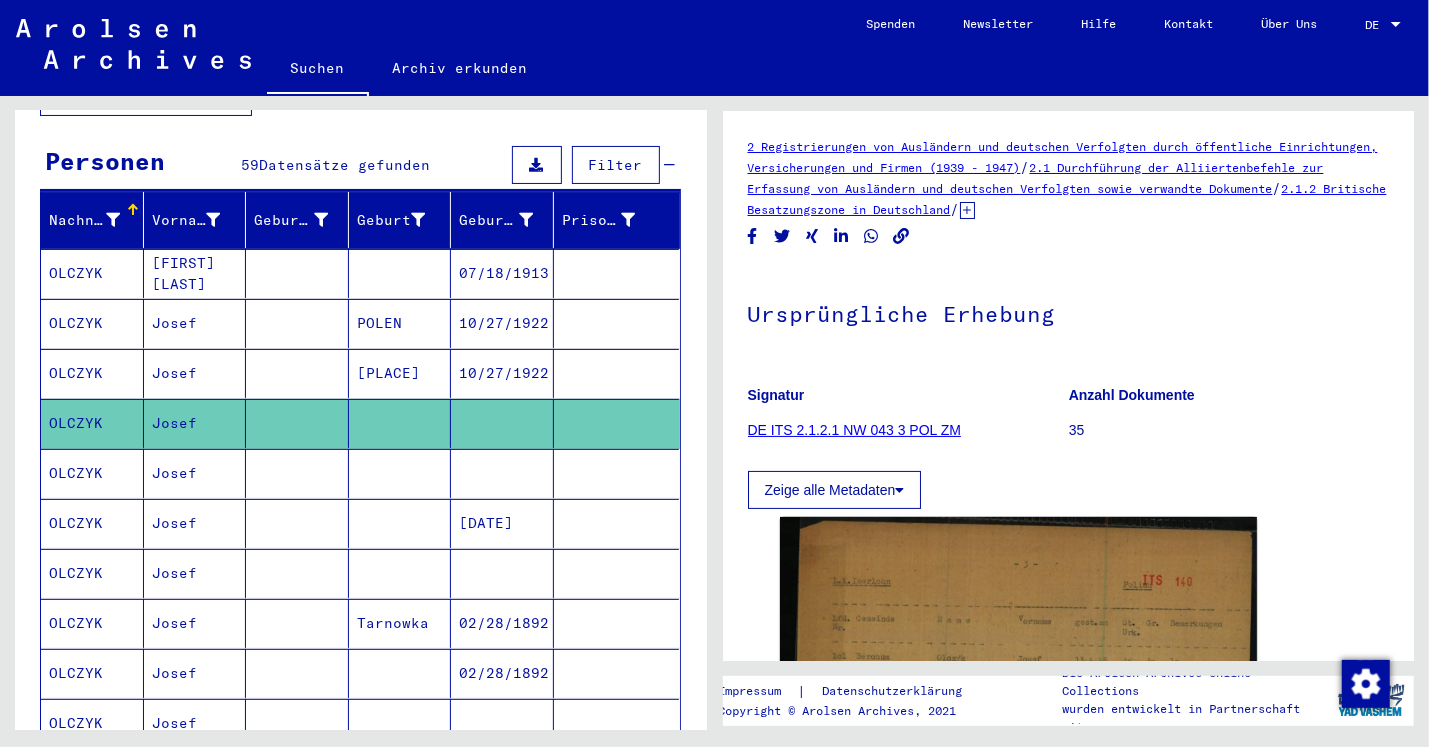 click 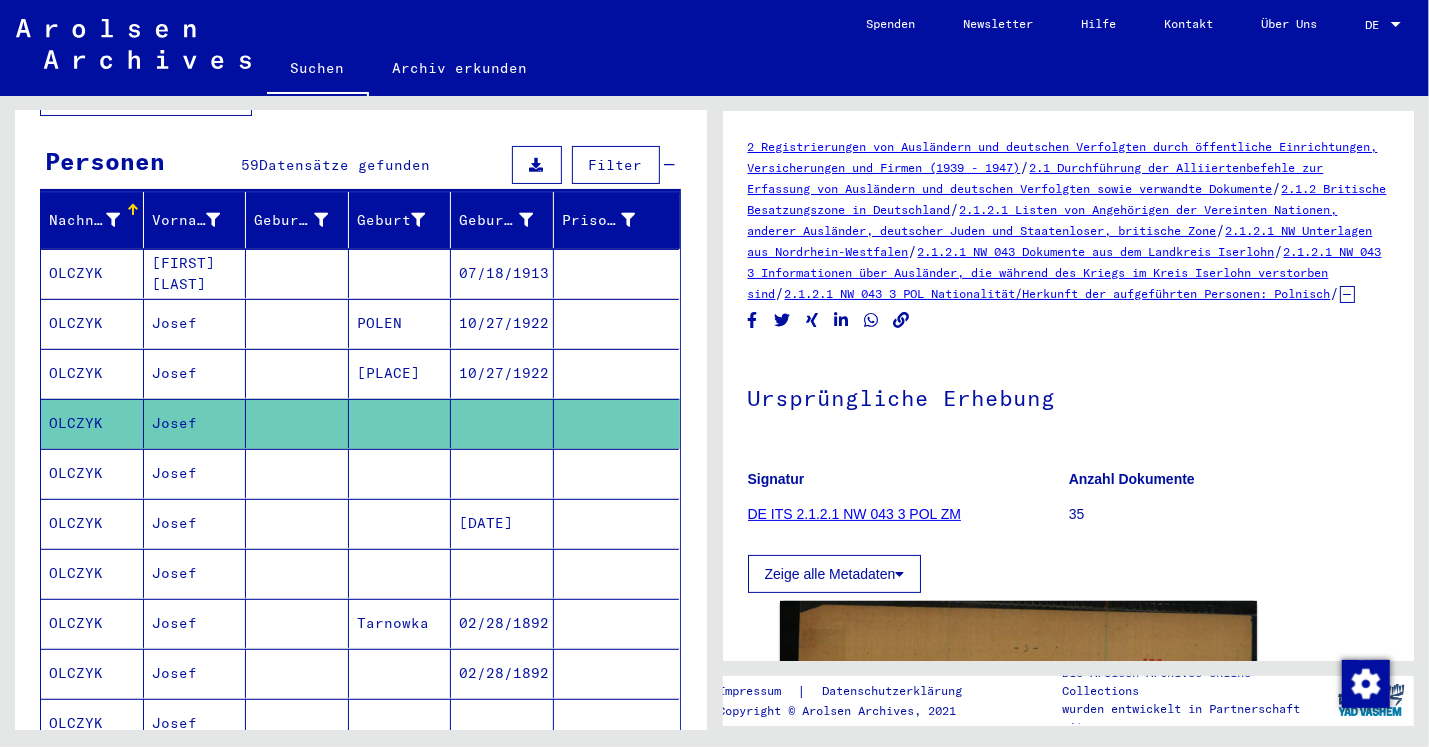 click on "Josef" at bounding box center (195, 523) 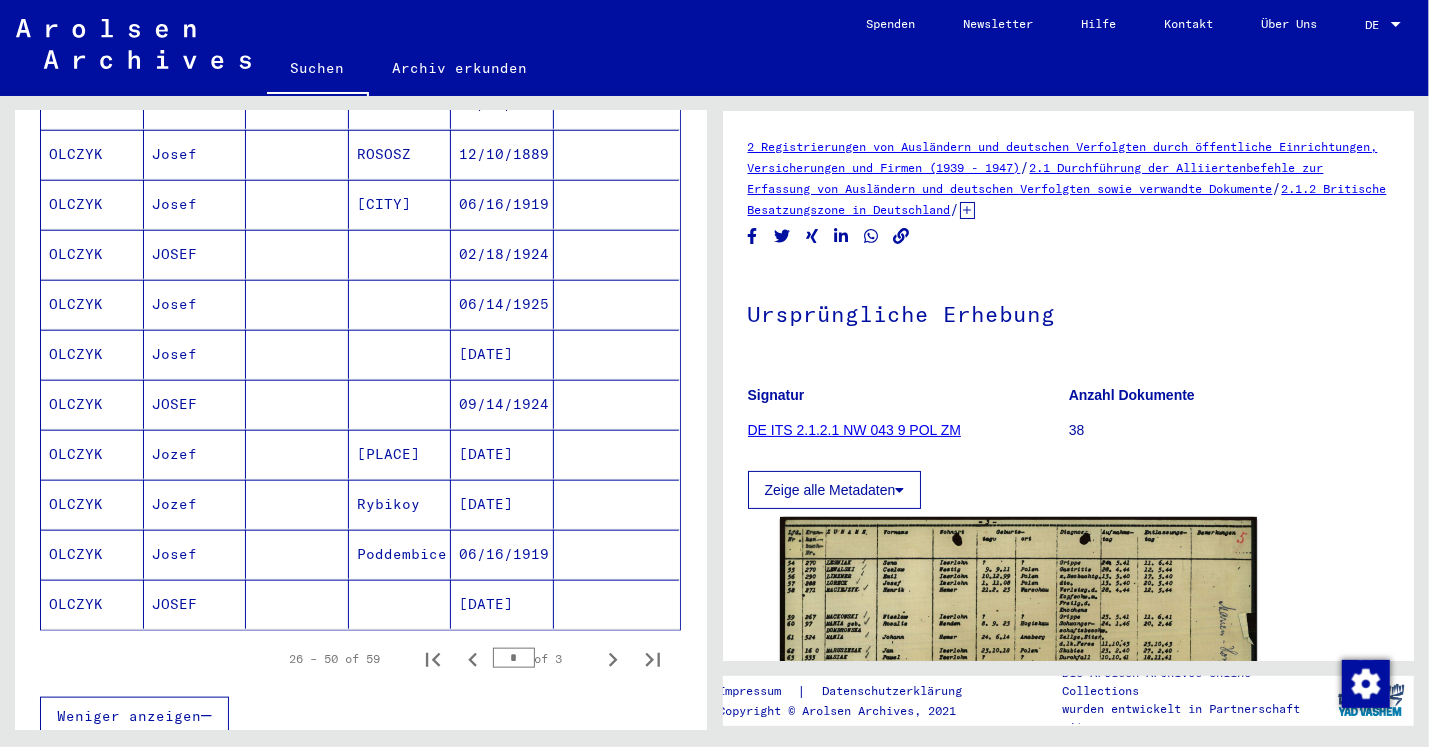 scroll, scrollTop: 1052, scrollLeft: 0, axis: vertical 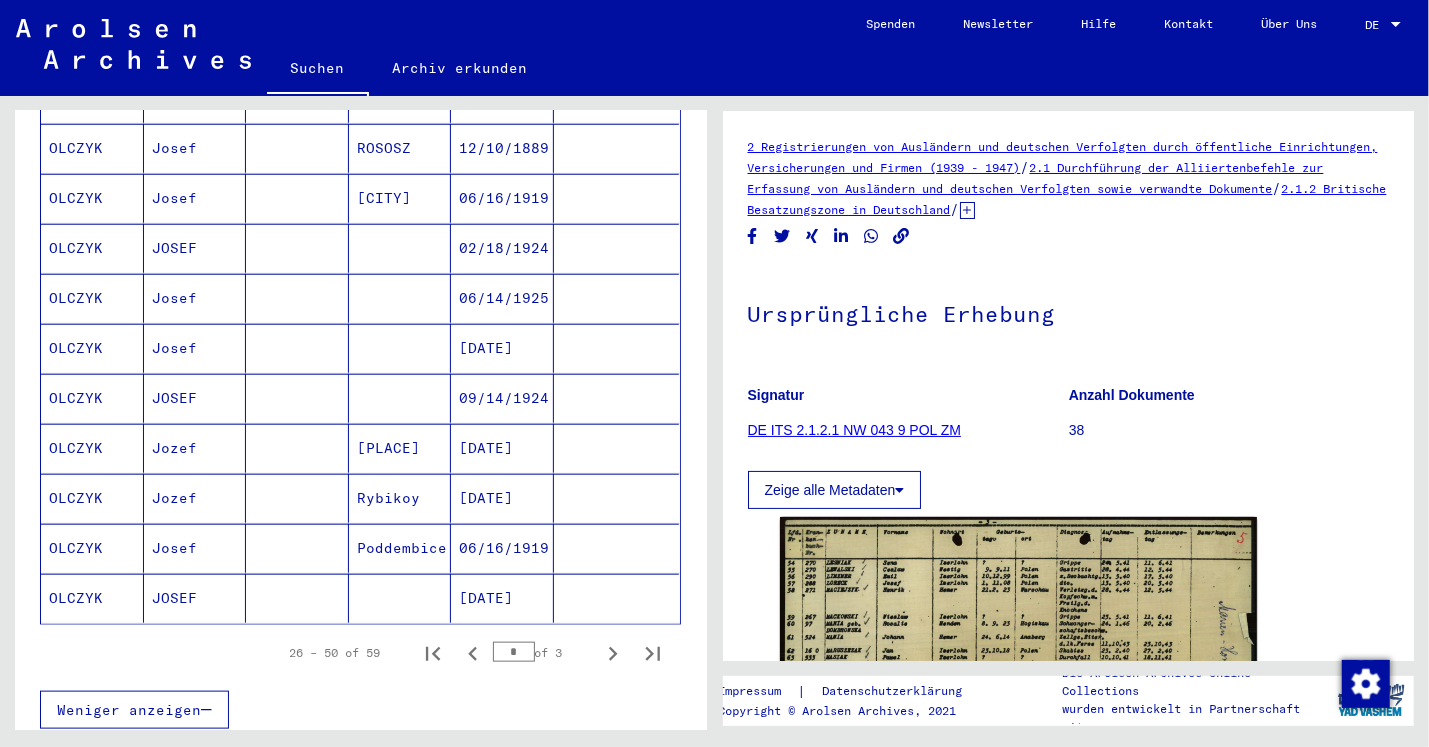 click on "JOSEF" 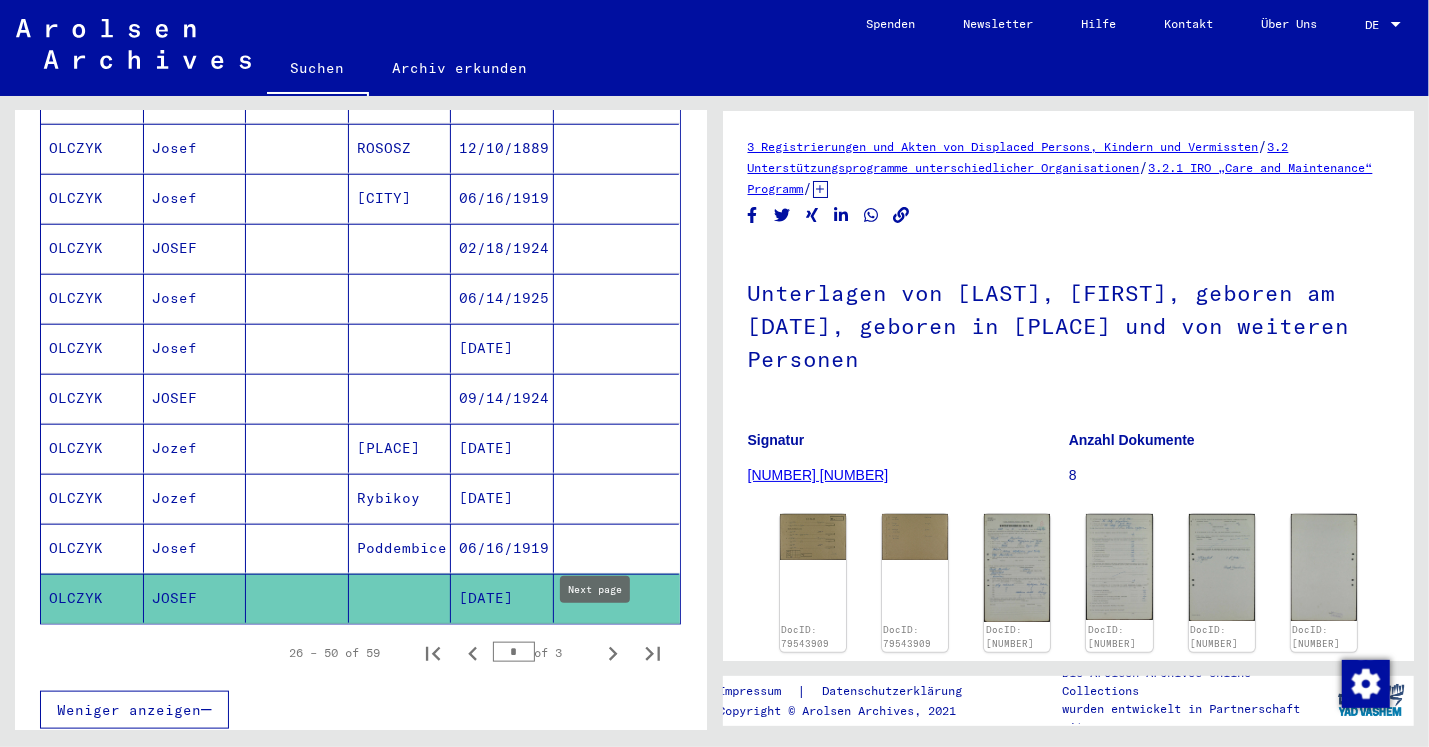 click 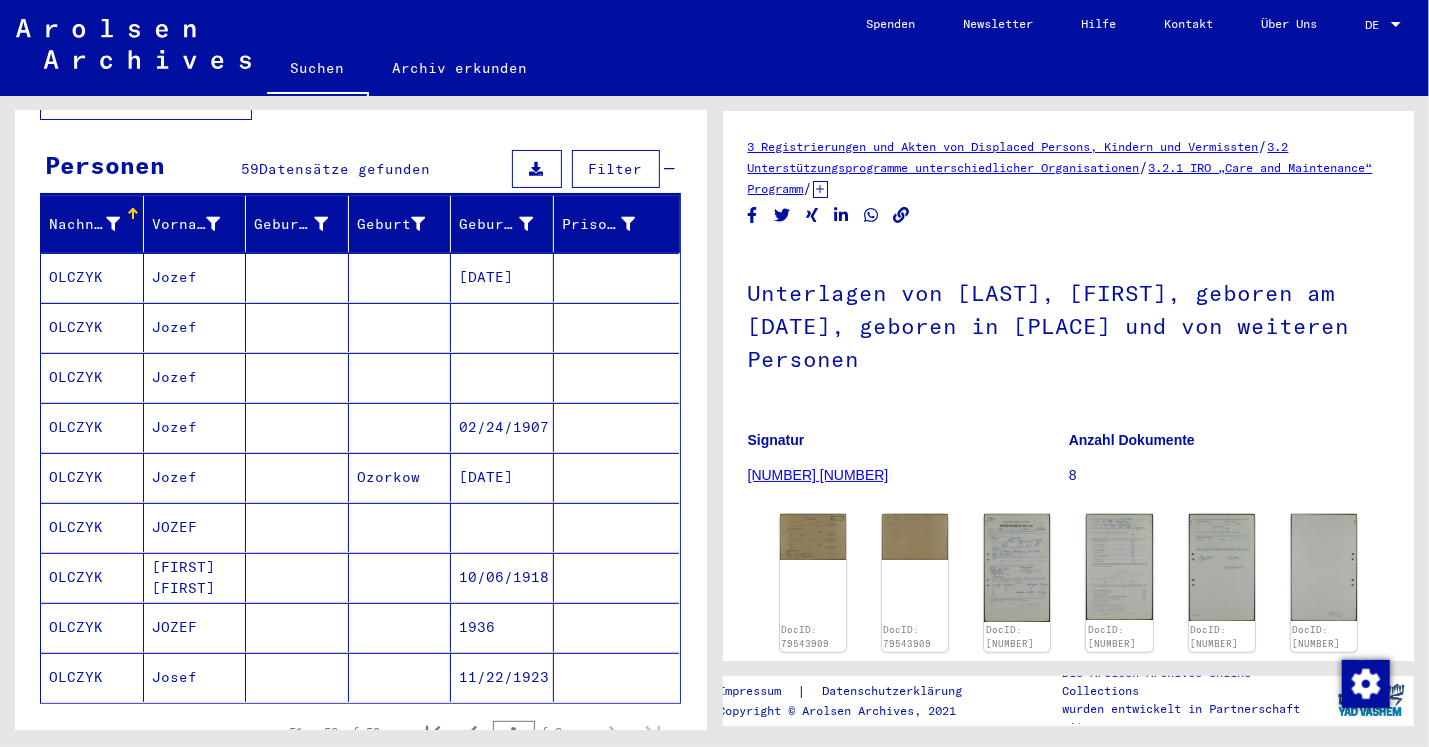 scroll, scrollTop: 0, scrollLeft: 0, axis: both 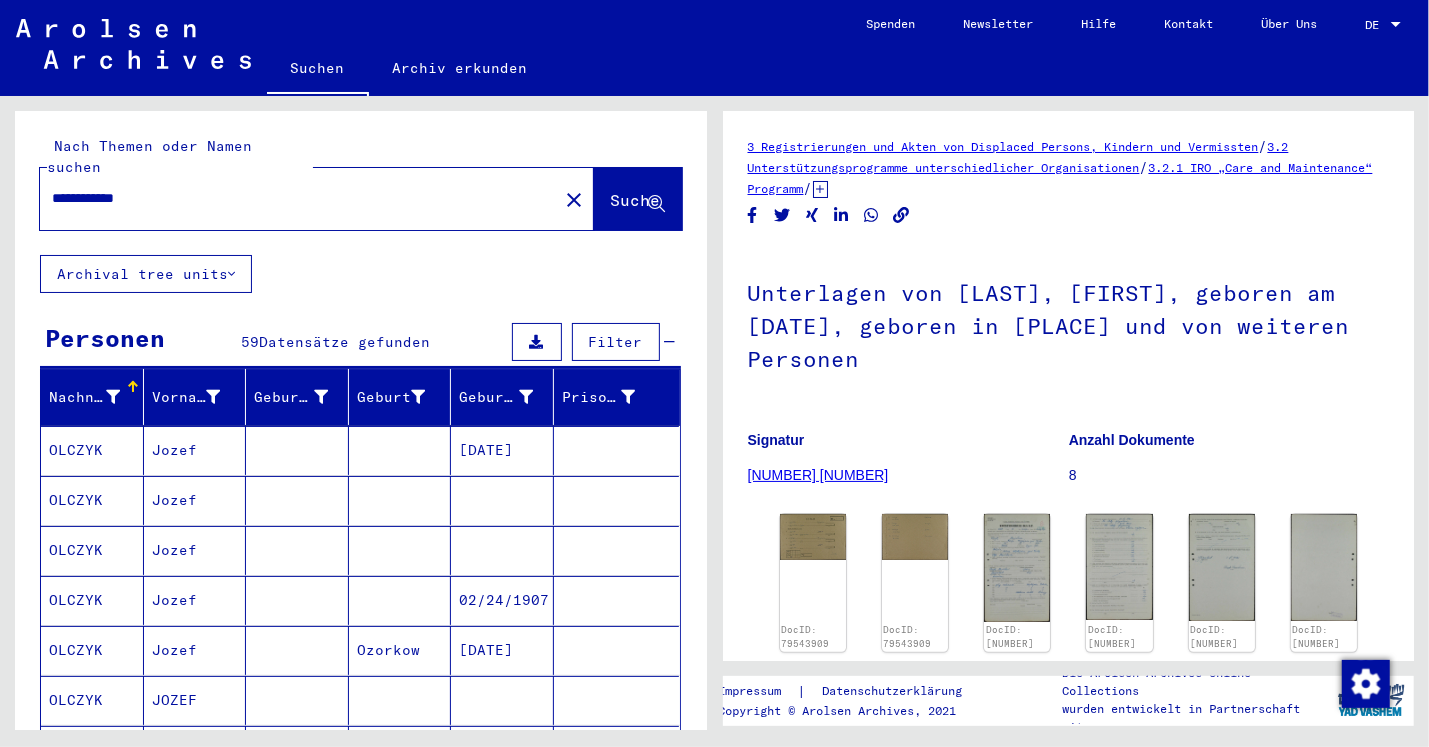 click at bounding box center (297, 550) 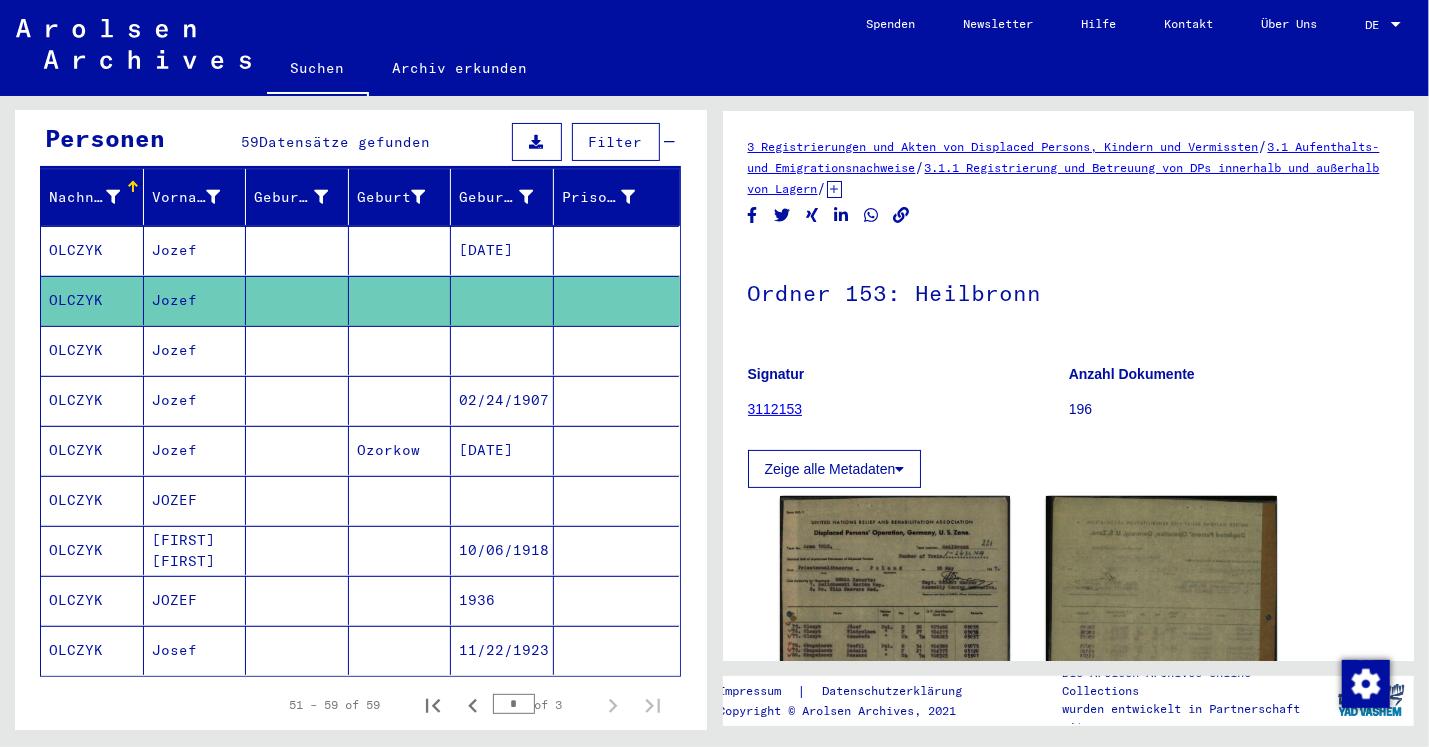scroll, scrollTop: 223, scrollLeft: 0, axis: vertical 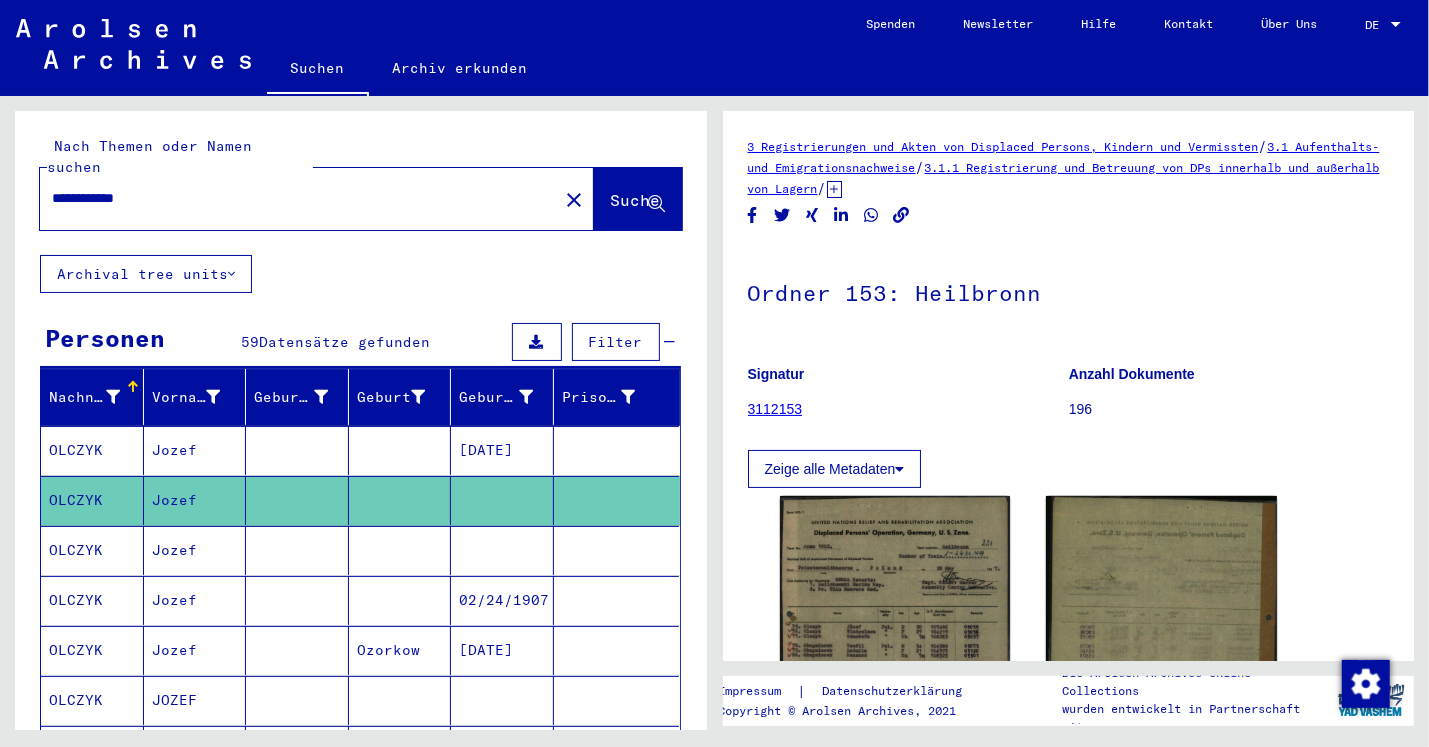 drag, startPoint x: 114, startPoint y: 176, endPoint x: 183, endPoint y: 176, distance: 69 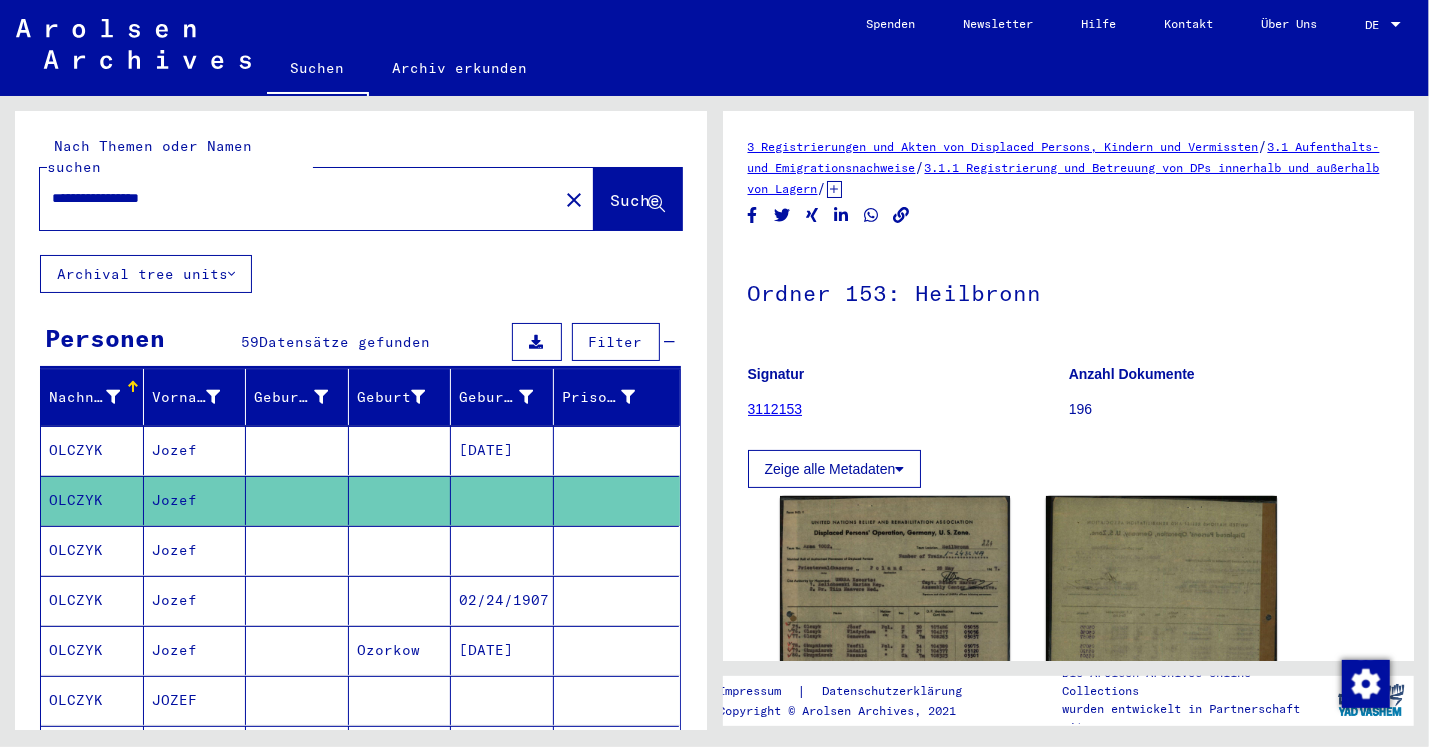 type on "**********" 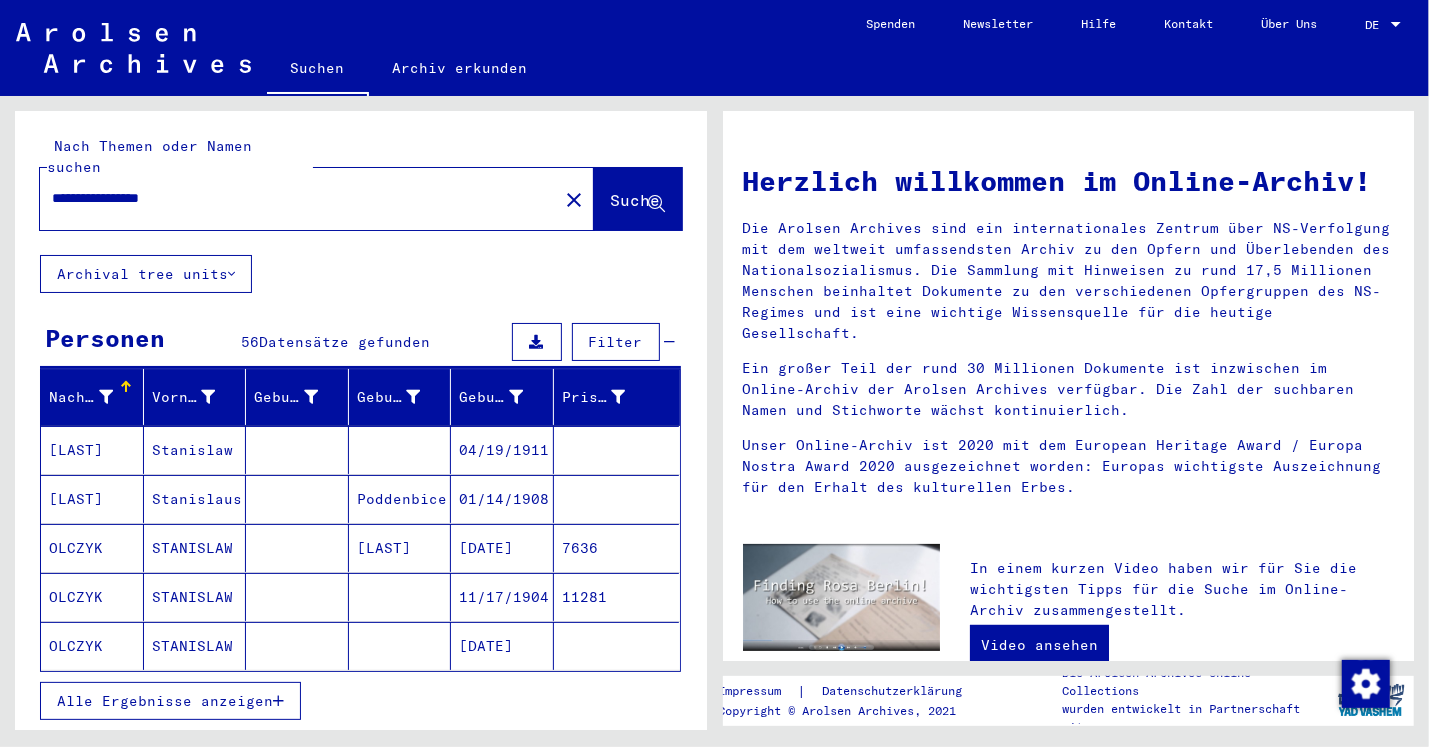click at bounding box center (278, 701) 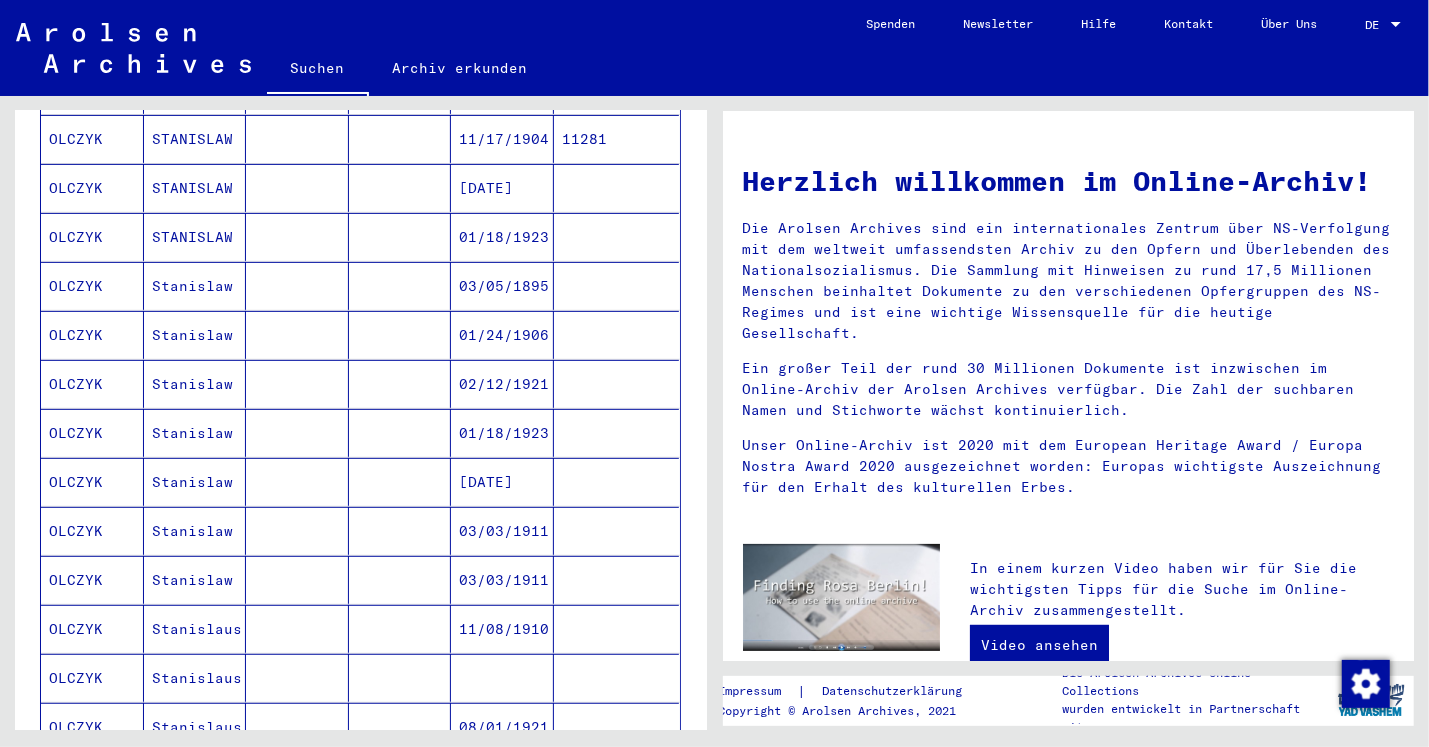 click on "Stanislaw" at bounding box center [195, 531] 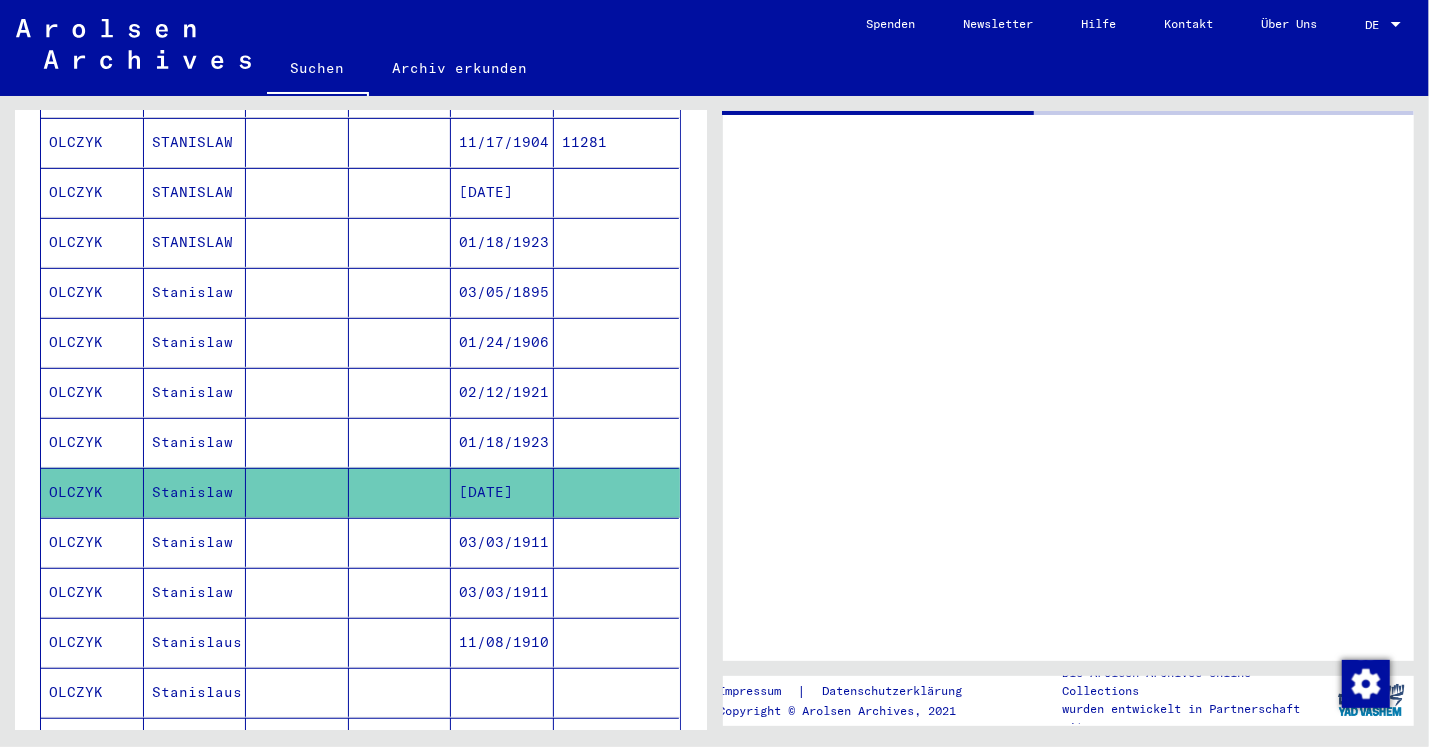 scroll, scrollTop: 462, scrollLeft: 0, axis: vertical 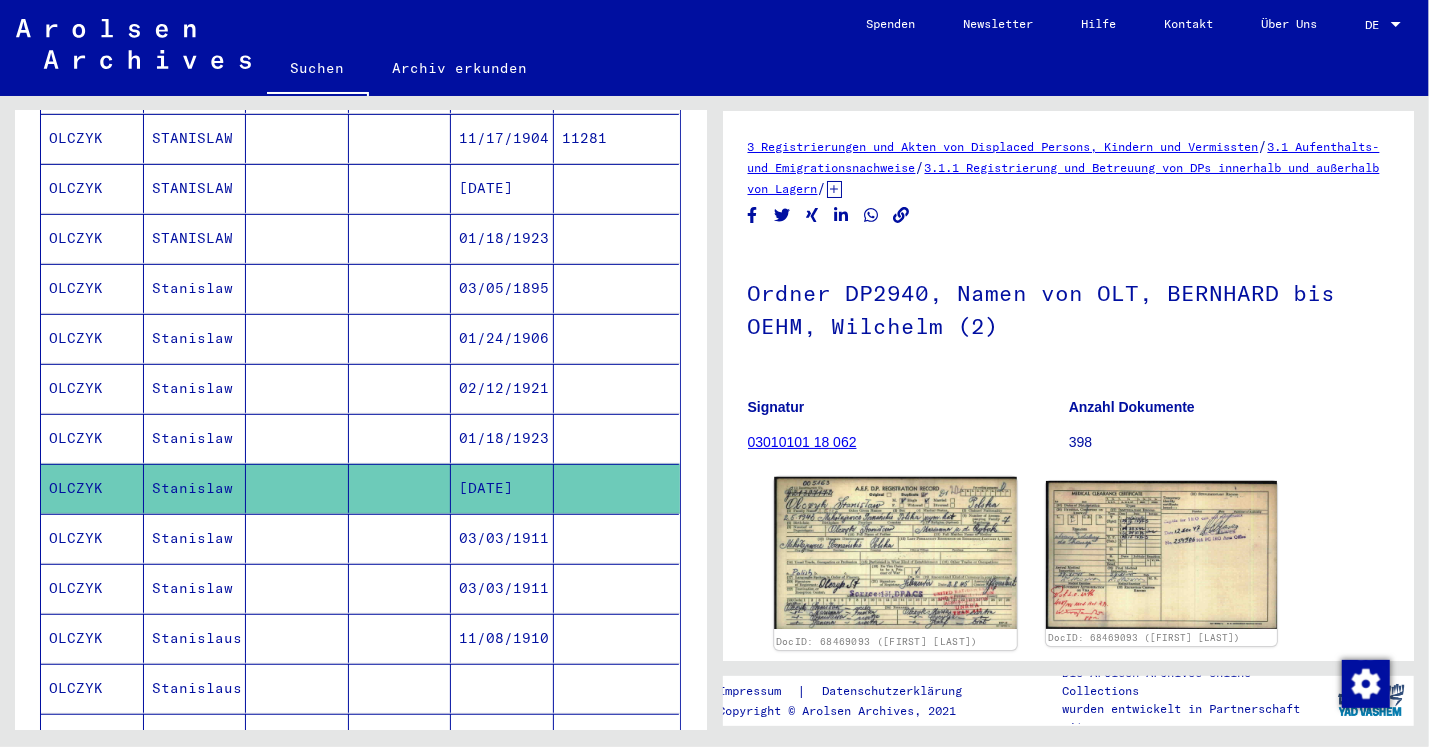 click 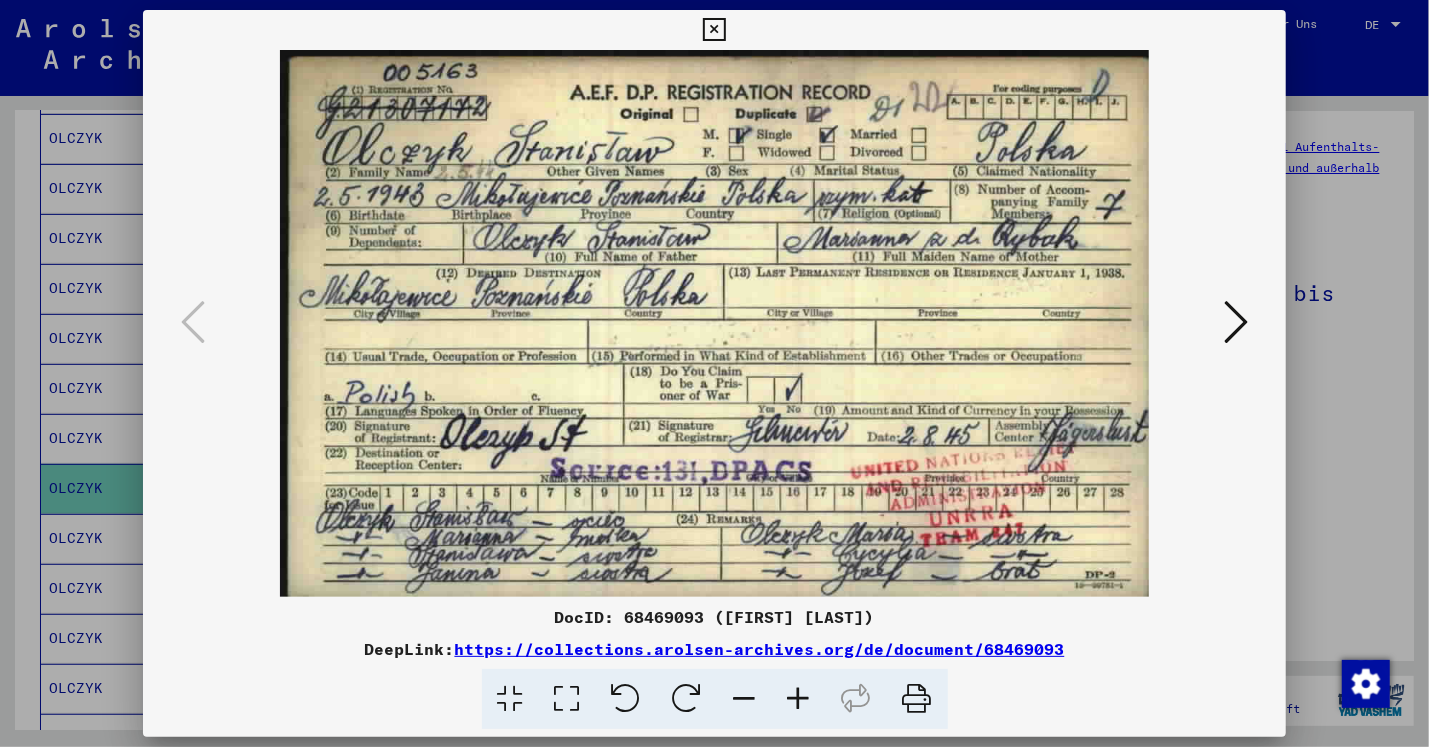 click on "DocID: 68469093 ([FIRST] [LAST])" at bounding box center (714, 617) 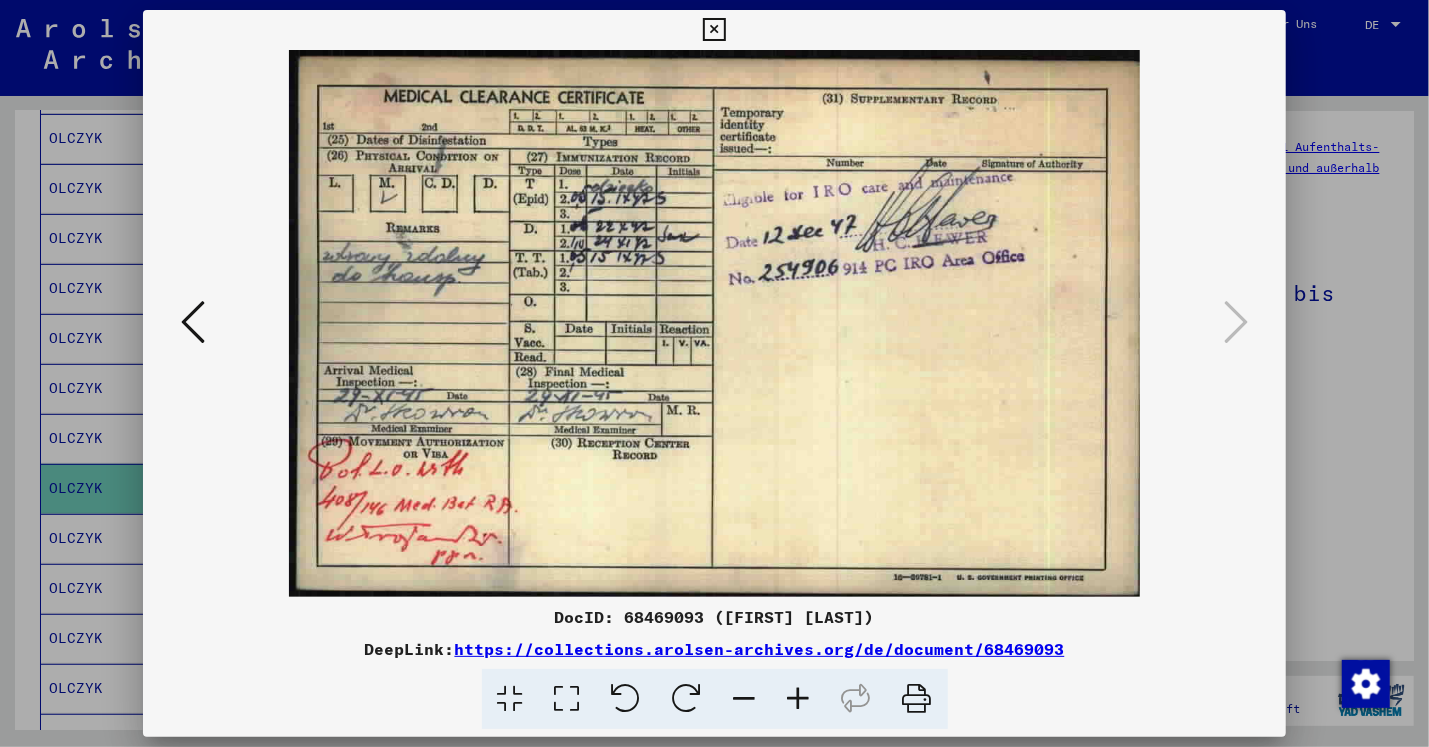 click at bounding box center (714, 30) 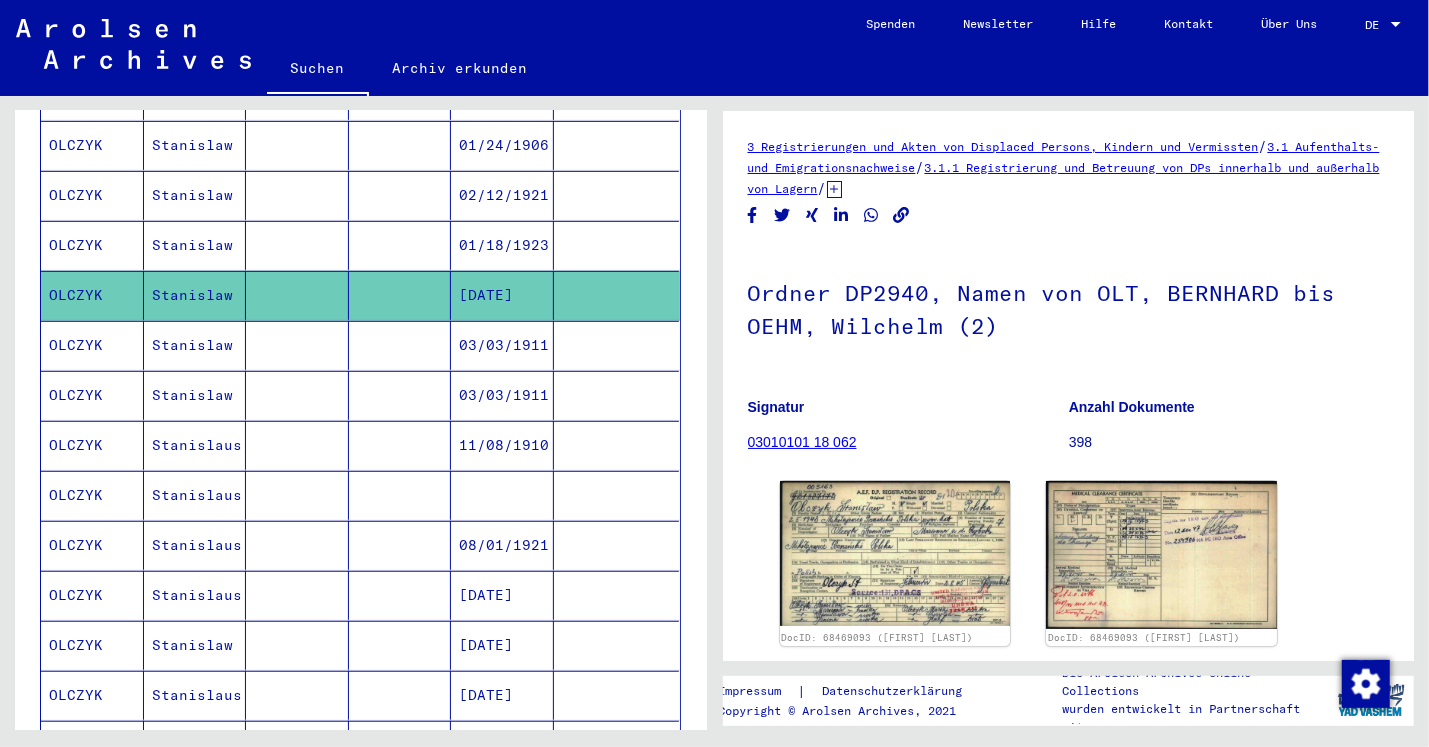 scroll, scrollTop: 668, scrollLeft: 0, axis: vertical 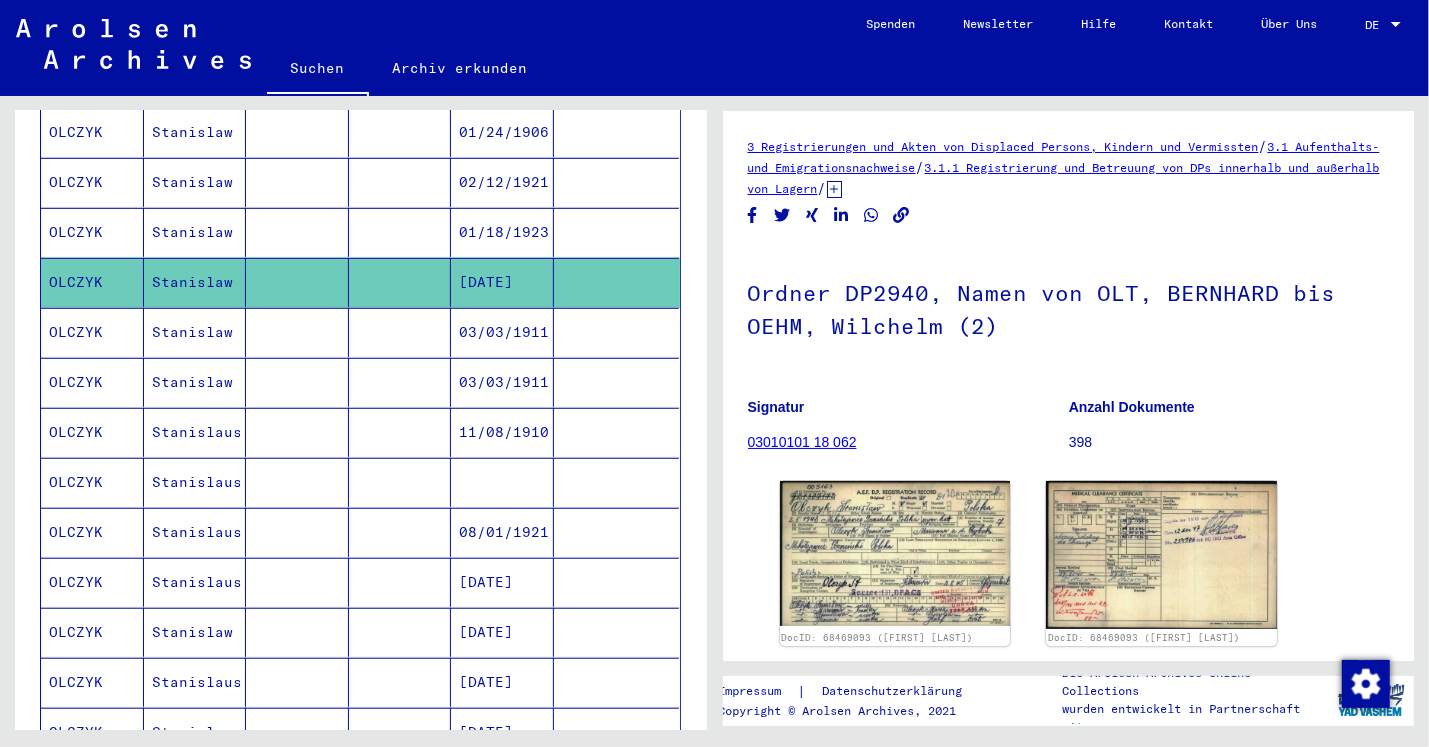 click on "Stanislaus" at bounding box center [195, 532] 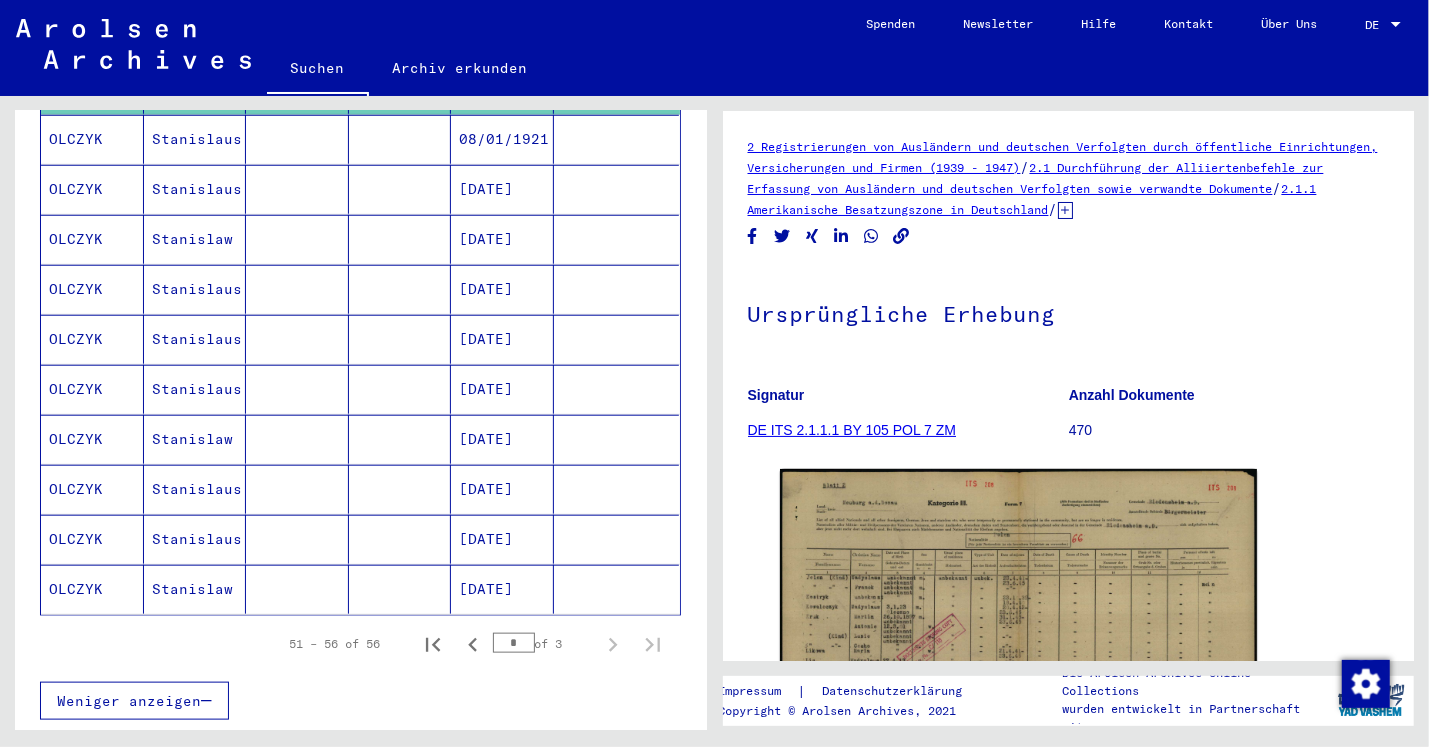 scroll, scrollTop: 1067, scrollLeft: 0, axis: vertical 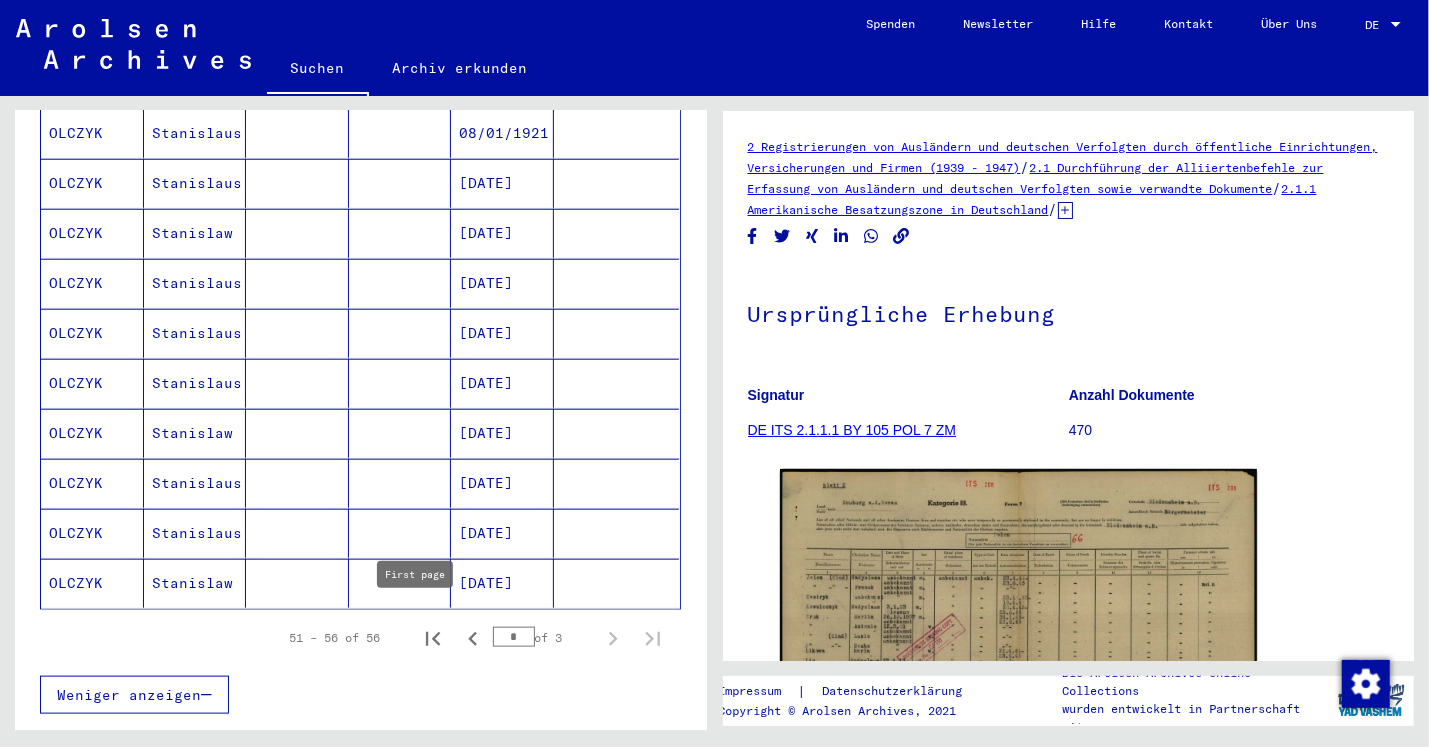 click 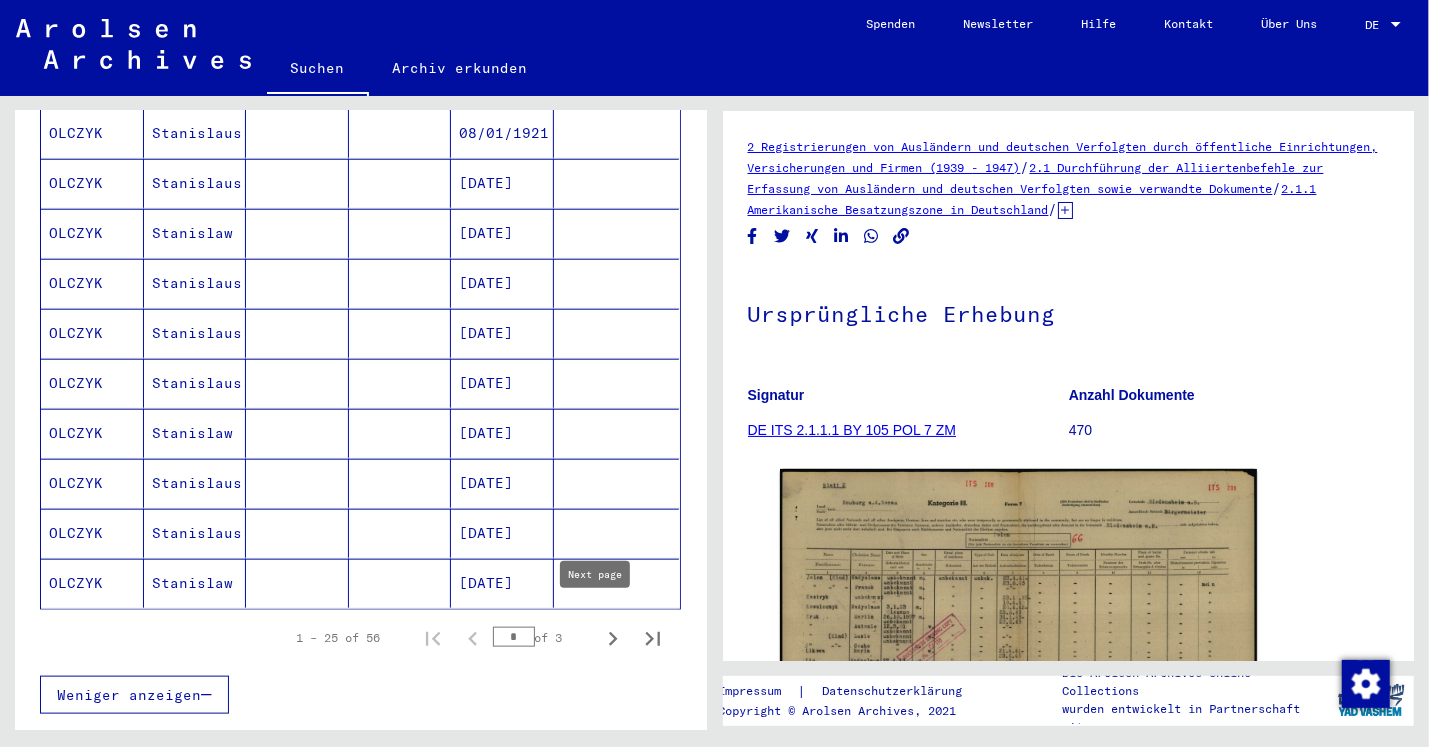 click 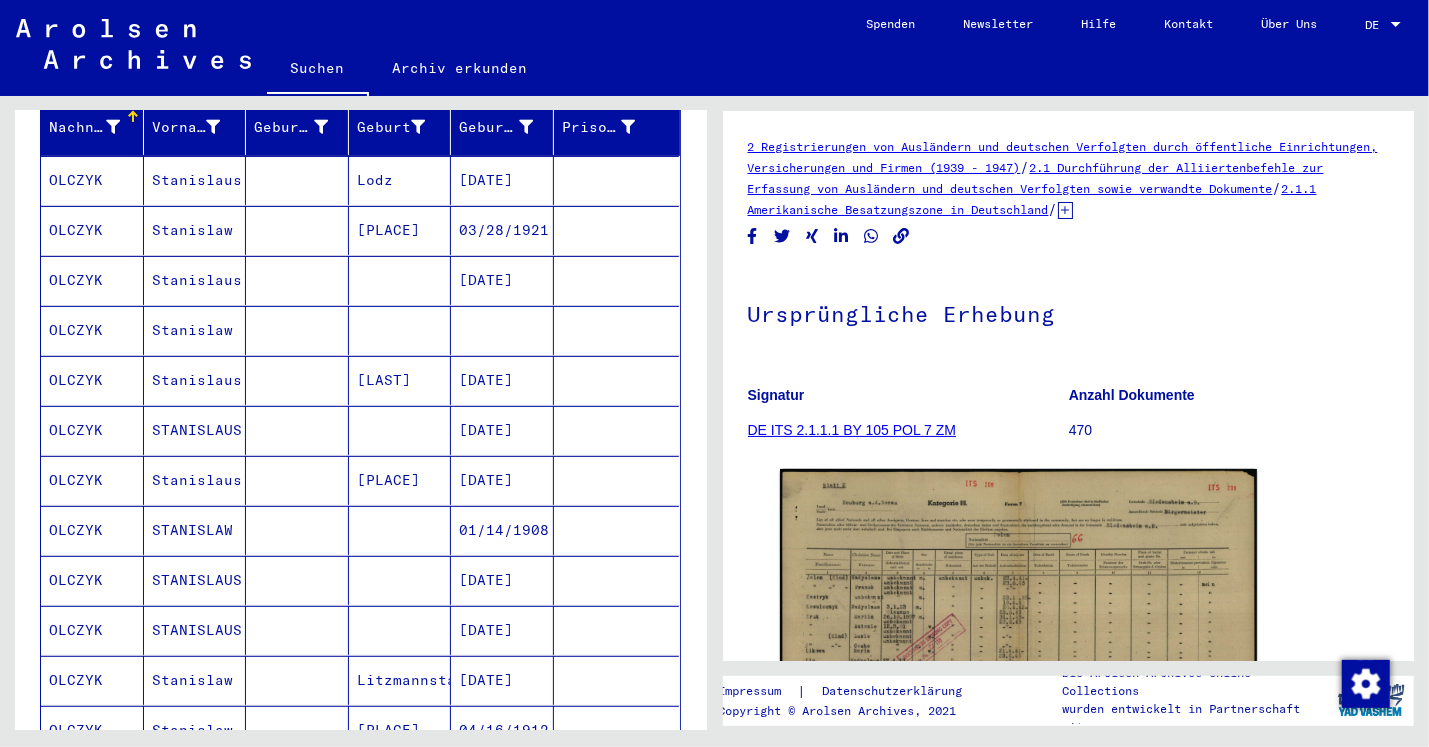 scroll, scrollTop: 296, scrollLeft: 0, axis: vertical 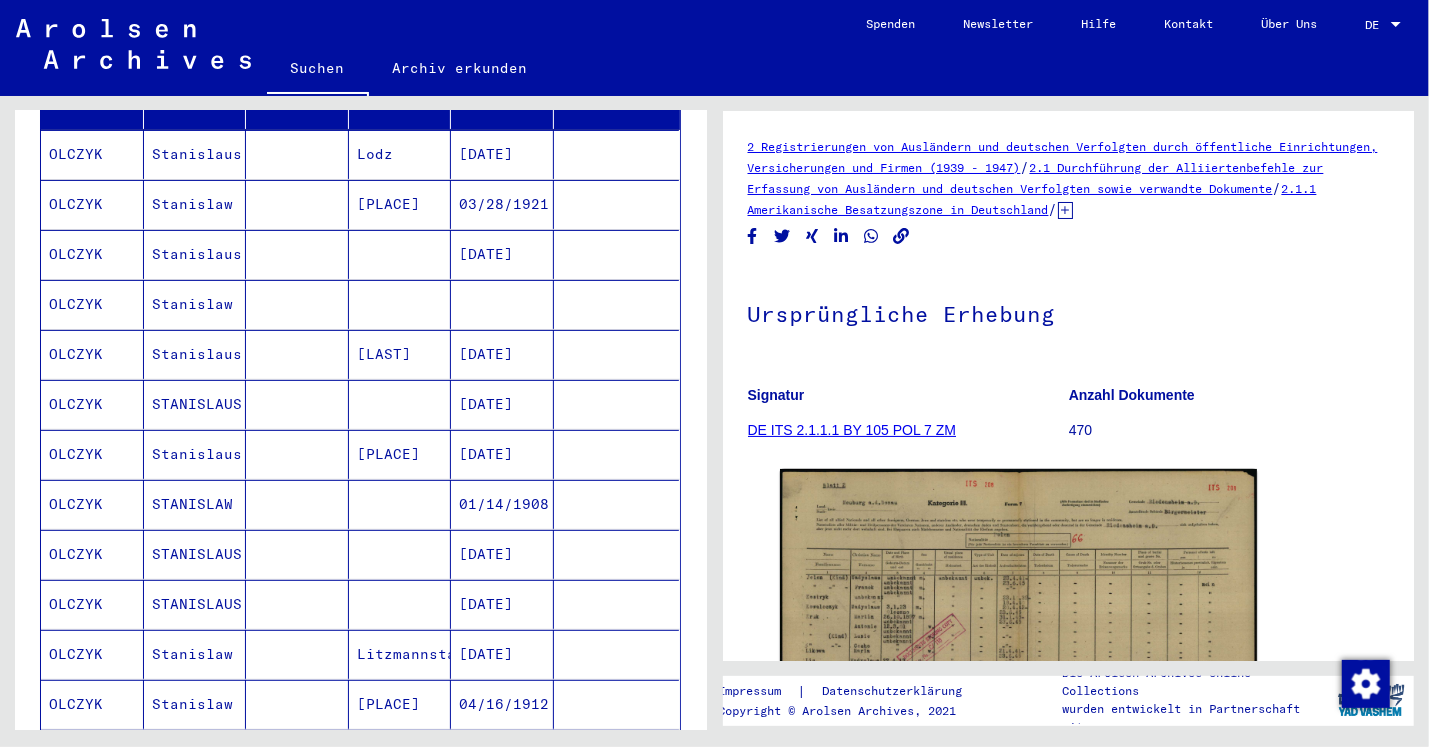 click on "Stanislaw" at bounding box center (195, 354) 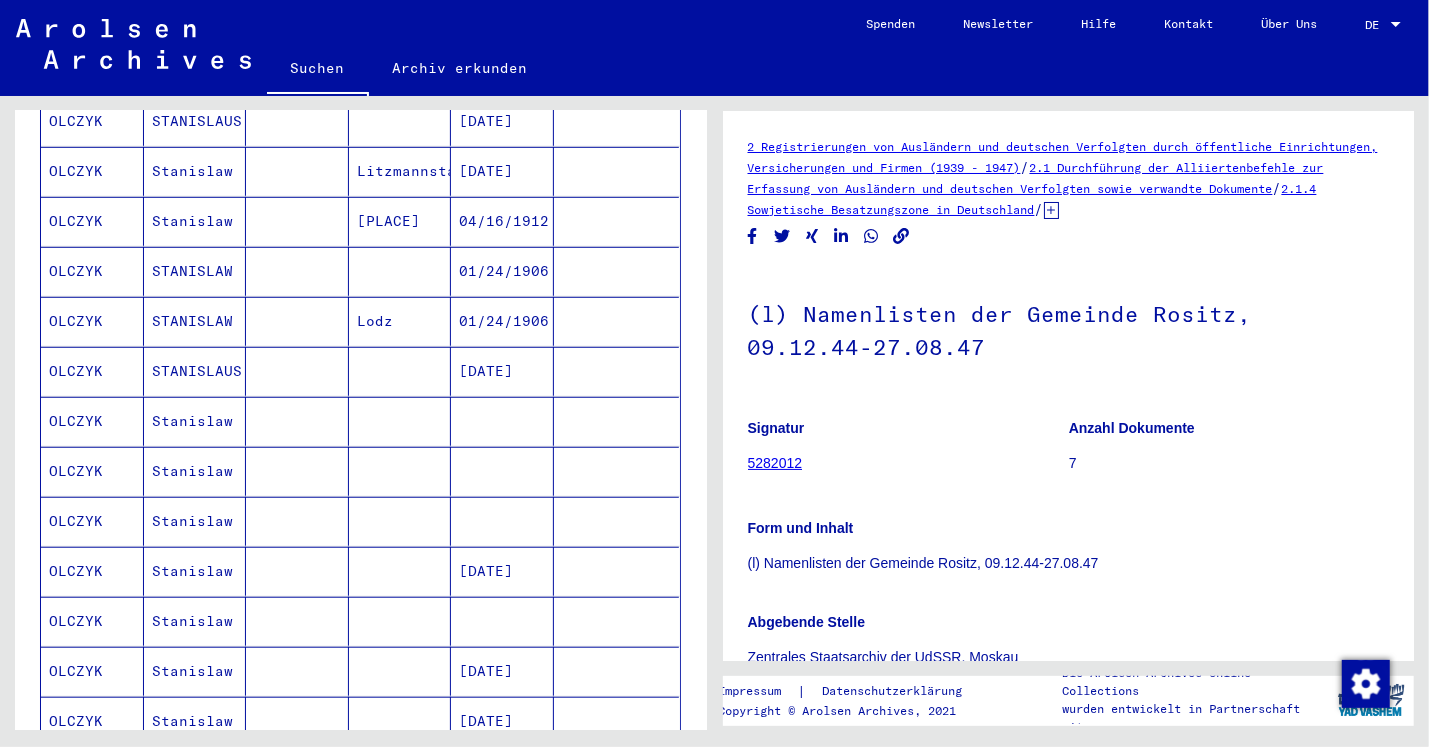 scroll, scrollTop: 786, scrollLeft: 0, axis: vertical 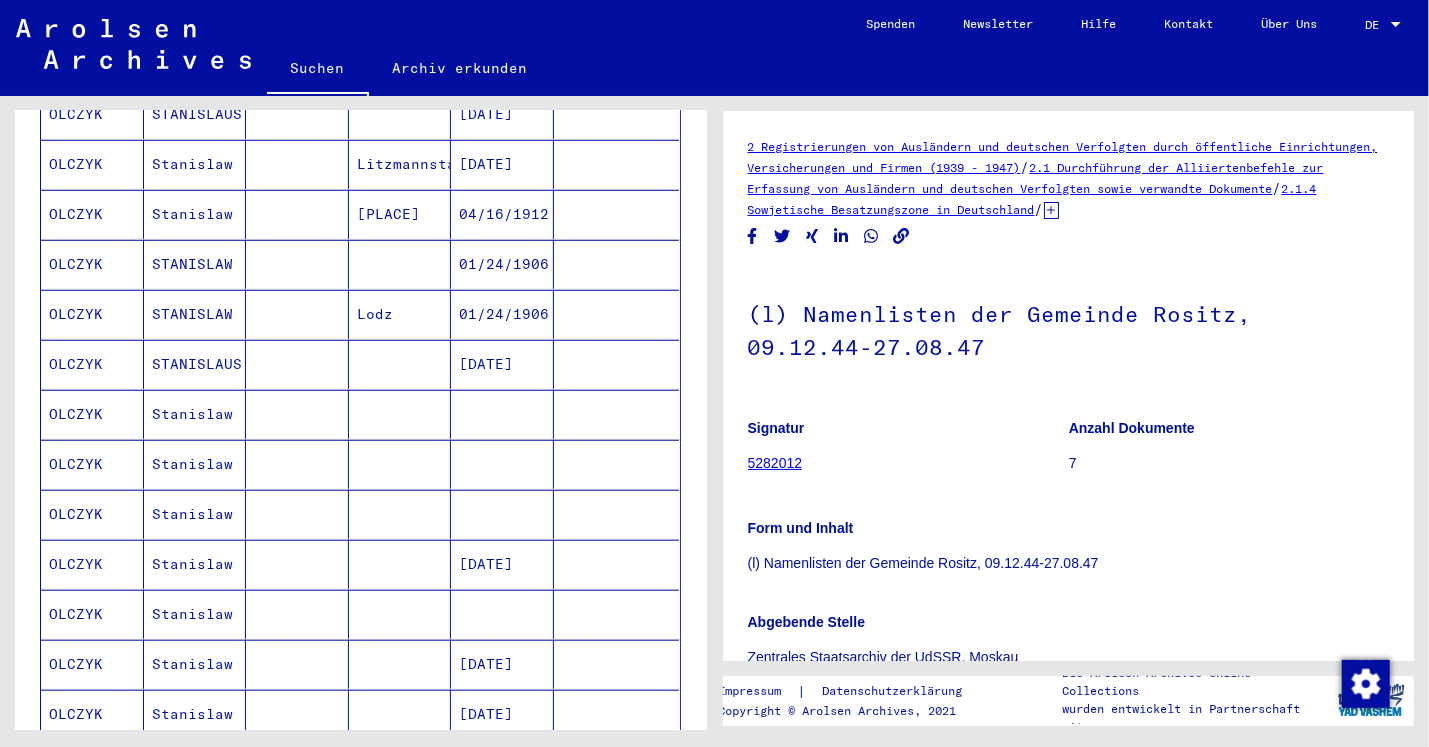click at bounding box center (297, 414) 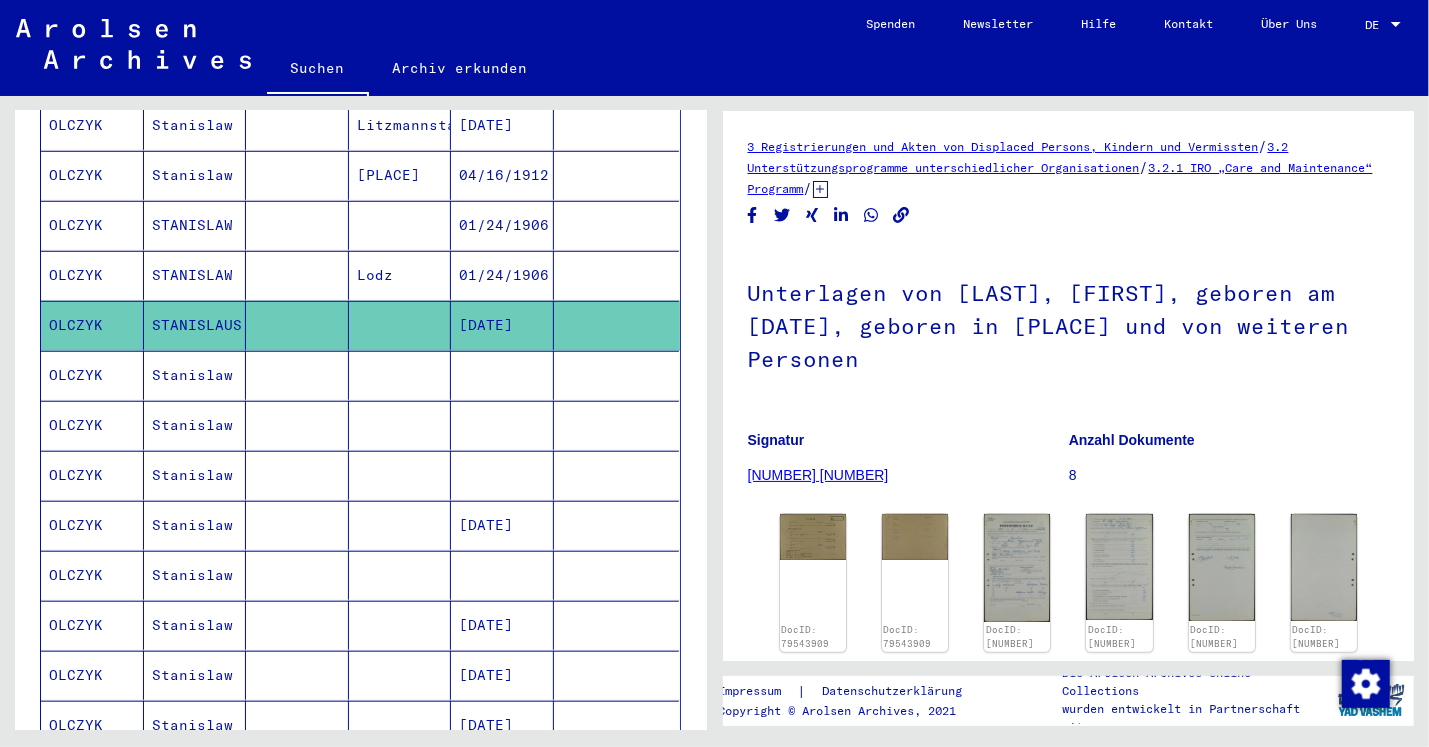 scroll, scrollTop: 829, scrollLeft: 0, axis: vertical 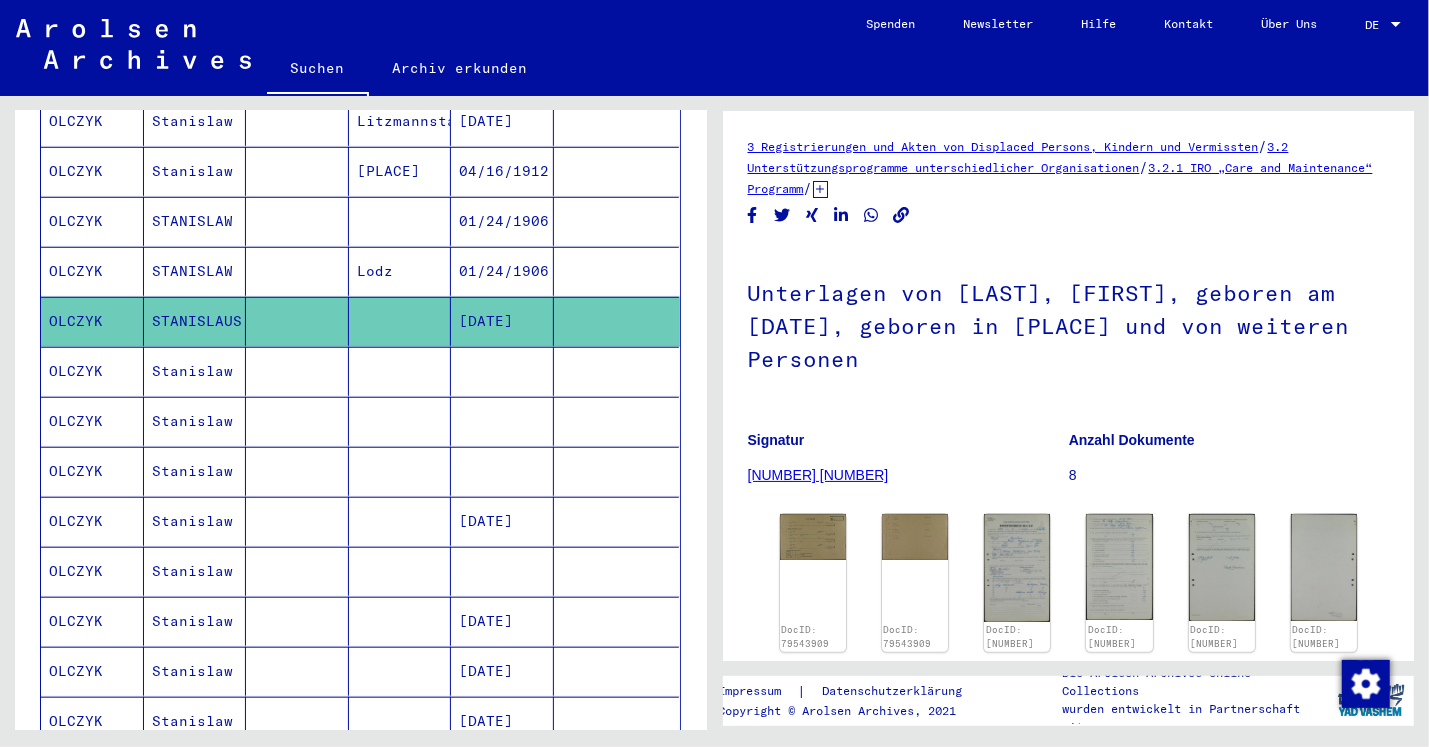 click at bounding box center (297, 421) 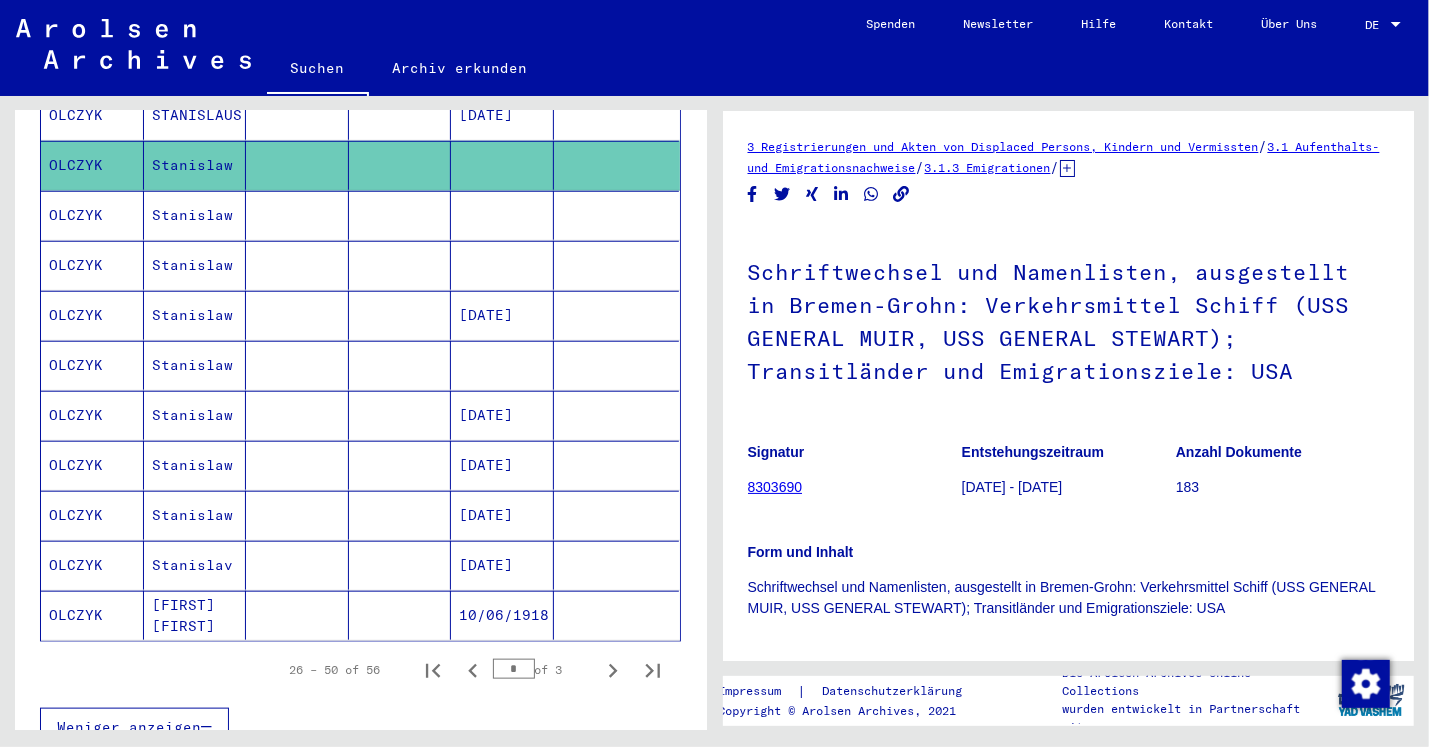 scroll, scrollTop: 1056, scrollLeft: 0, axis: vertical 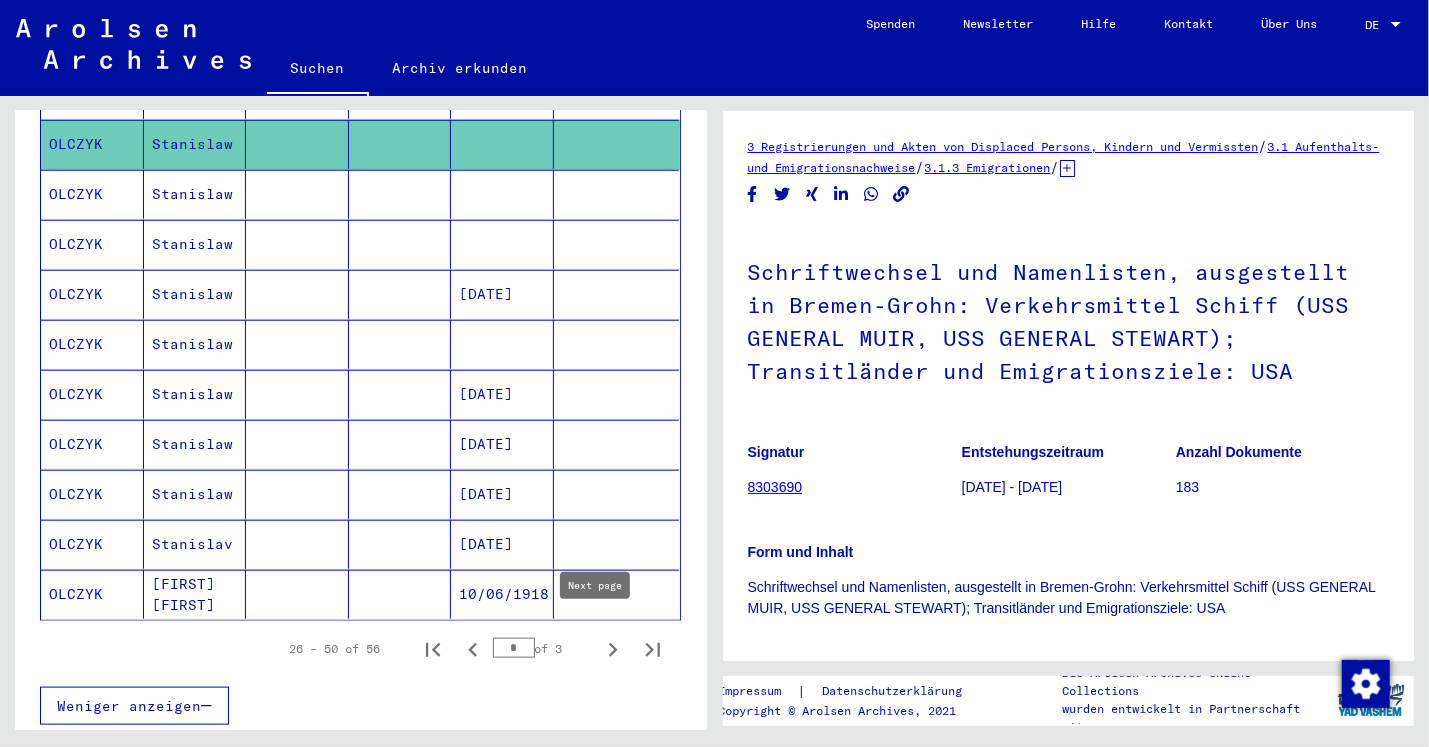click 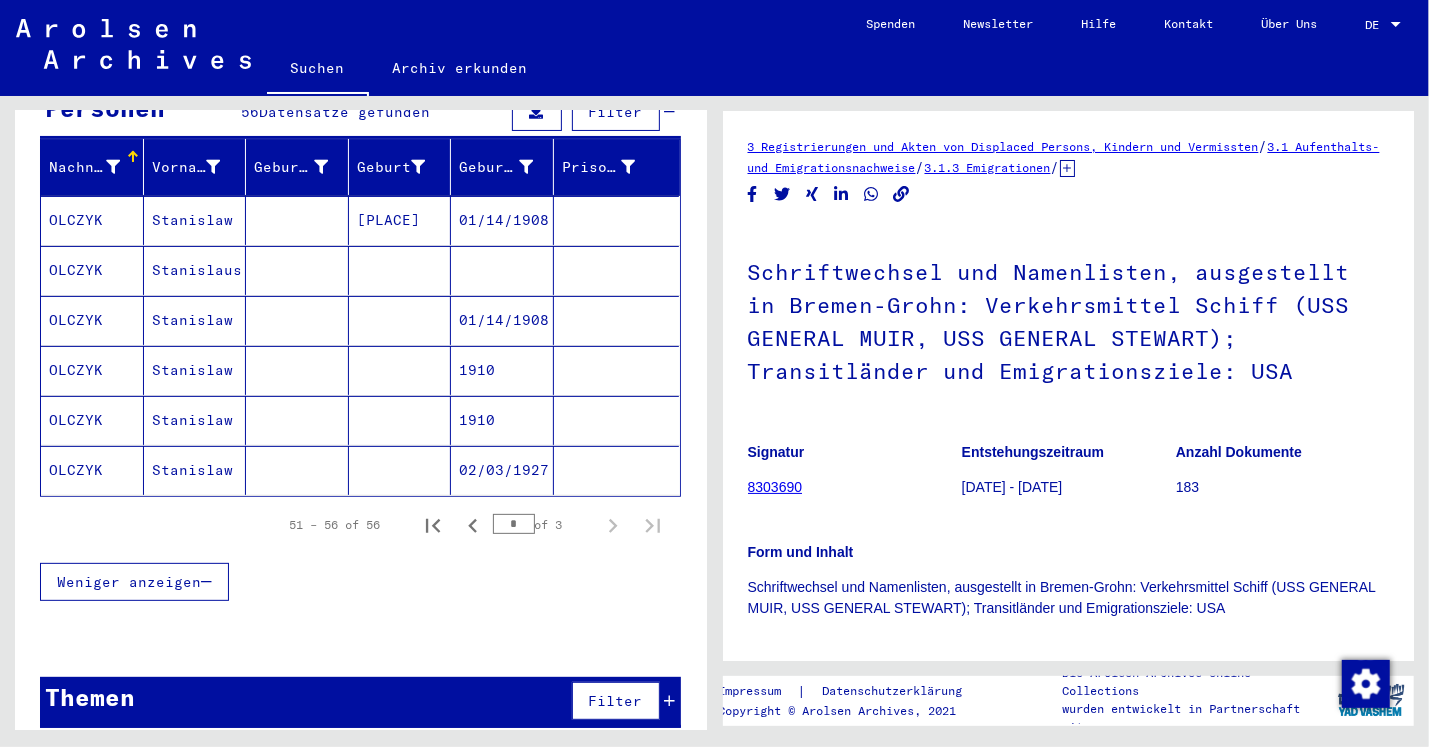 scroll, scrollTop: 0, scrollLeft: 0, axis: both 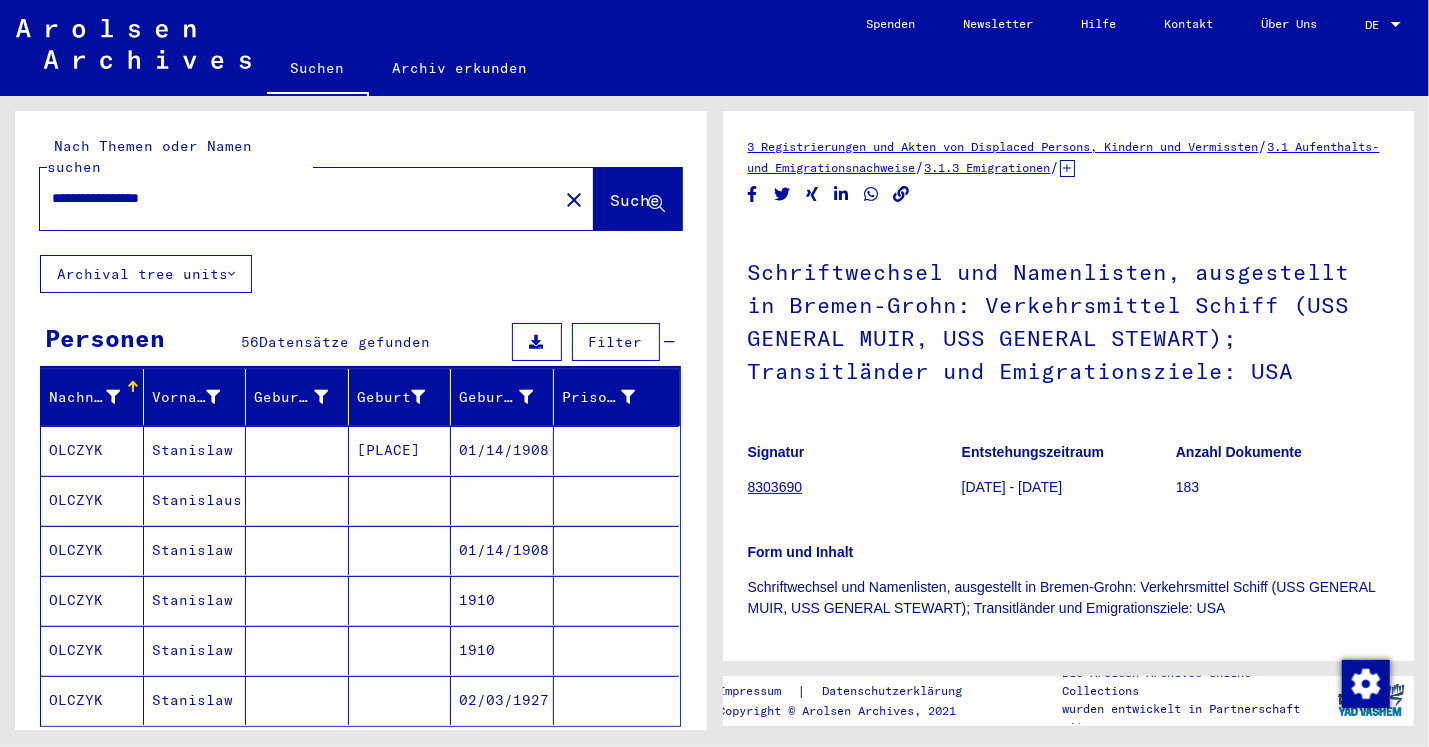 click on "Stanislaw" at bounding box center [195, 600] 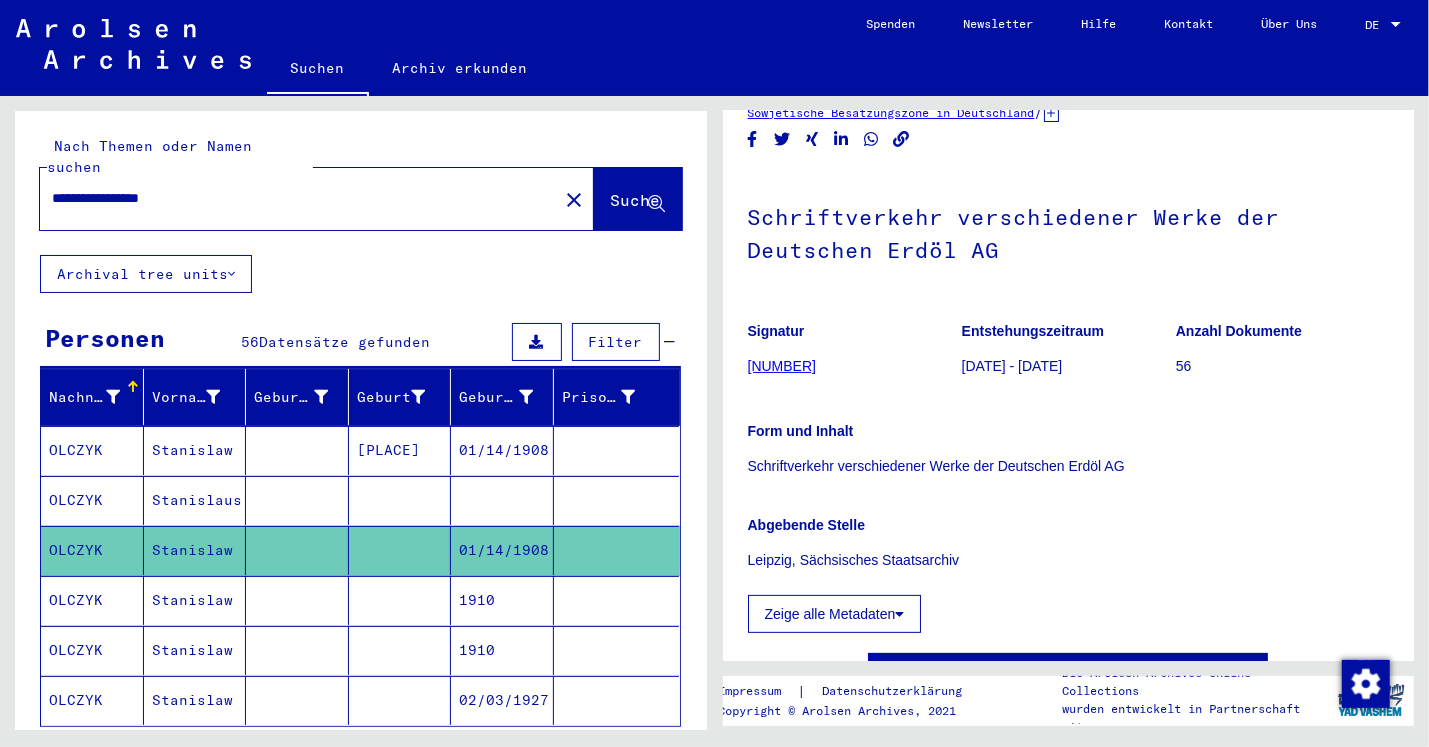 scroll, scrollTop: 0, scrollLeft: 0, axis: both 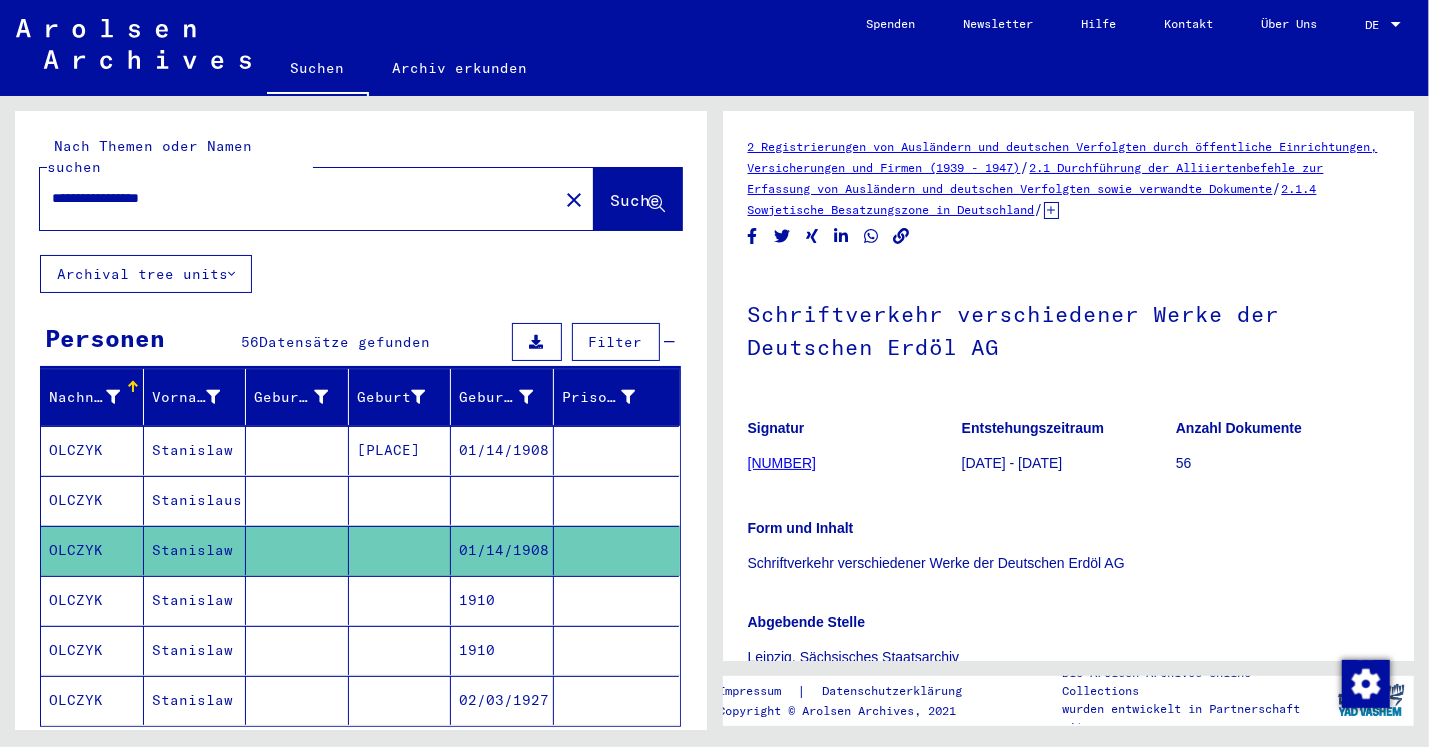 click on "Stanislaw" at bounding box center (195, 650) 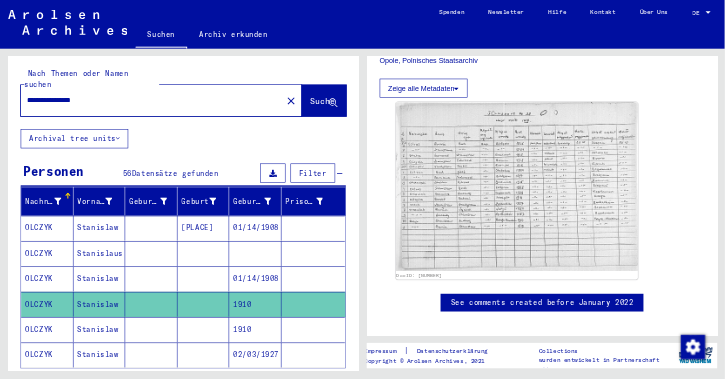 scroll, scrollTop: 614, scrollLeft: 0, axis: vertical 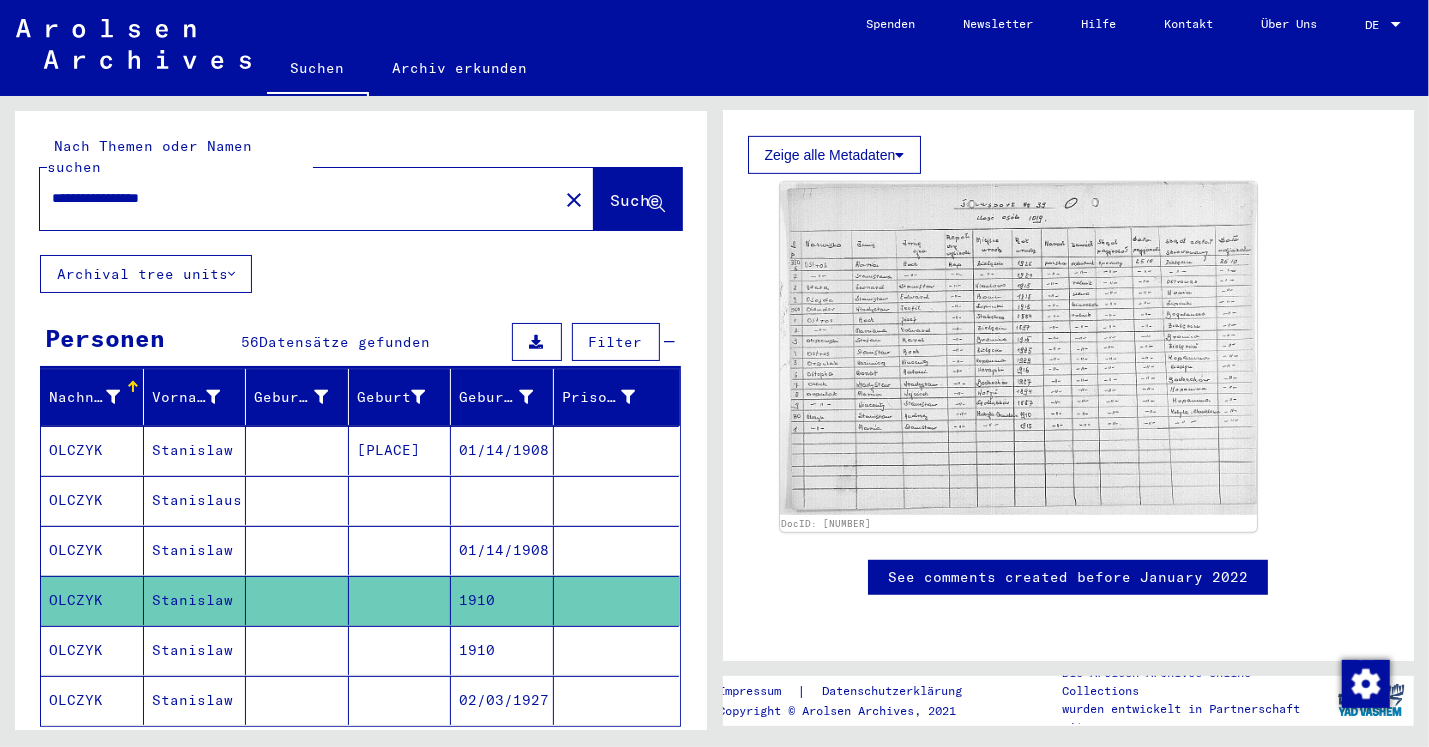 click 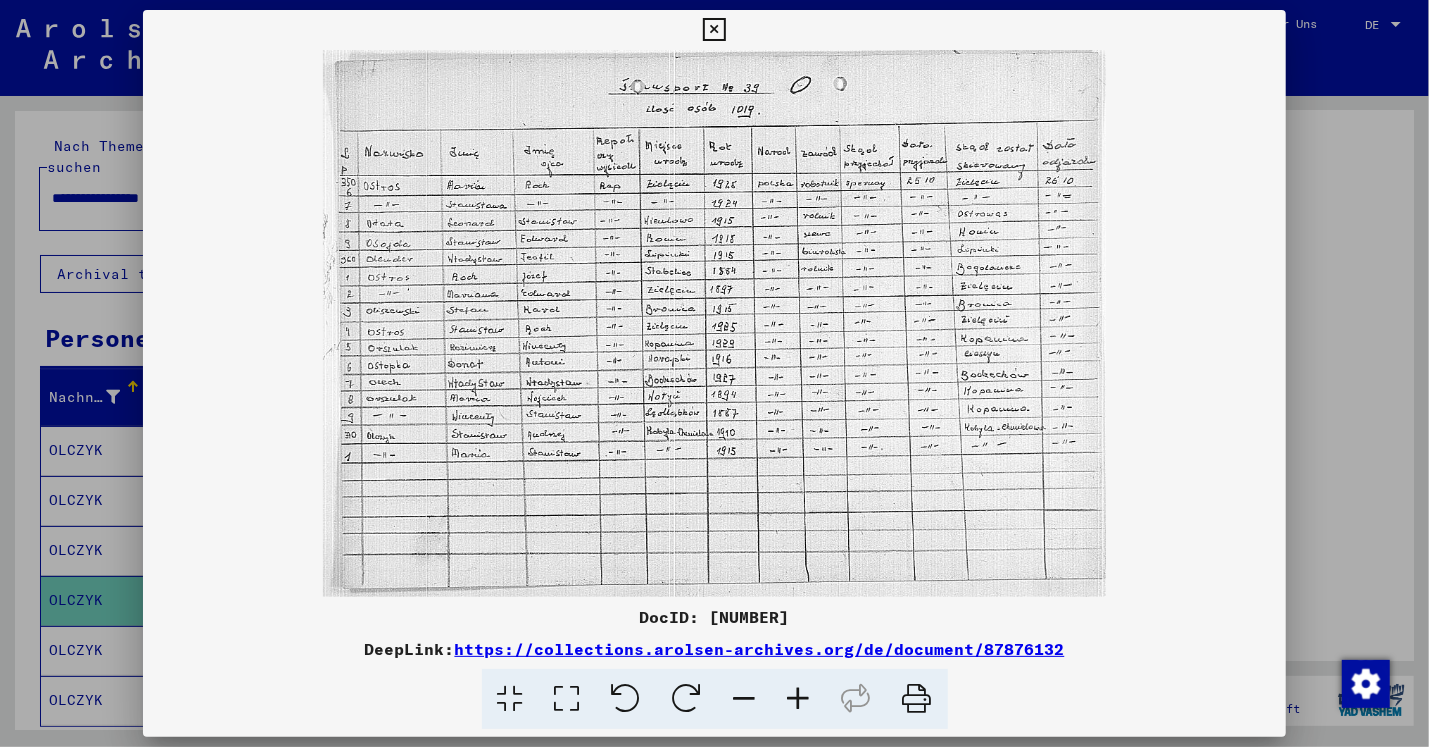 click at bounding box center [917, 699] 